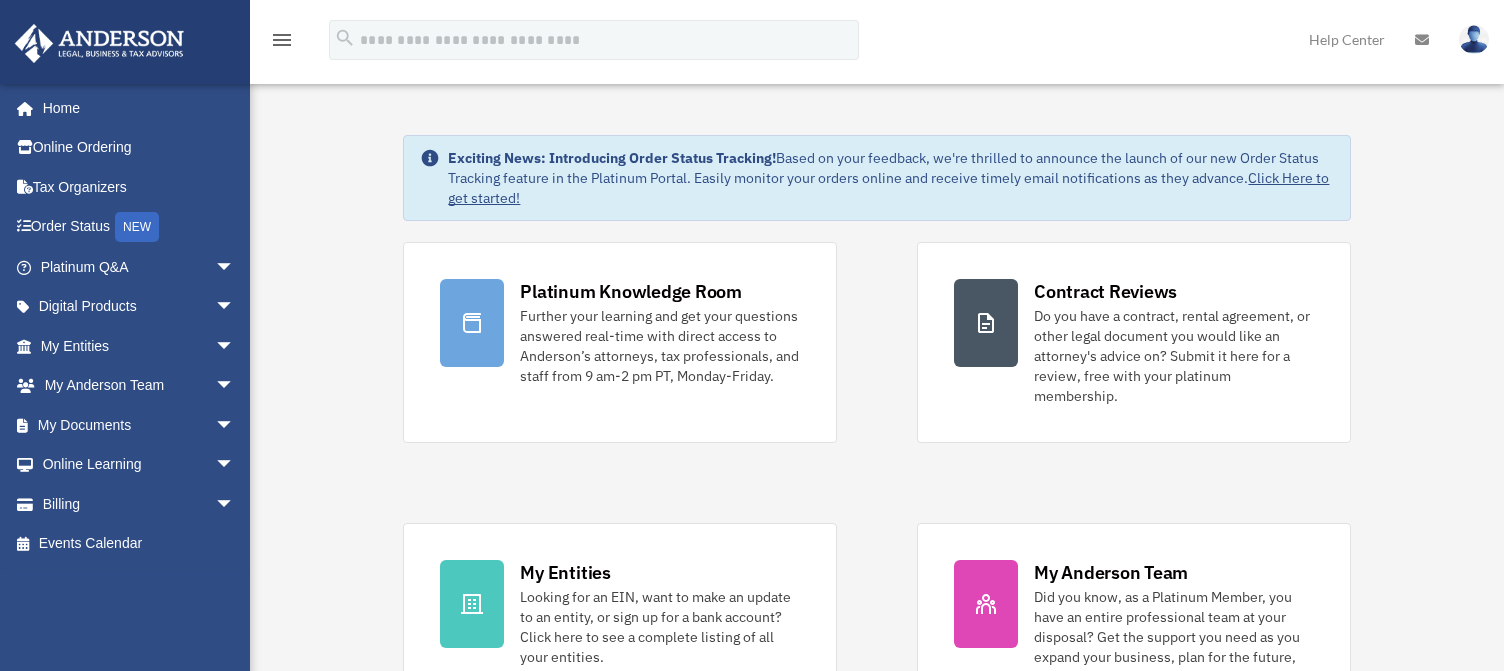 scroll, scrollTop: 0, scrollLeft: 0, axis: both 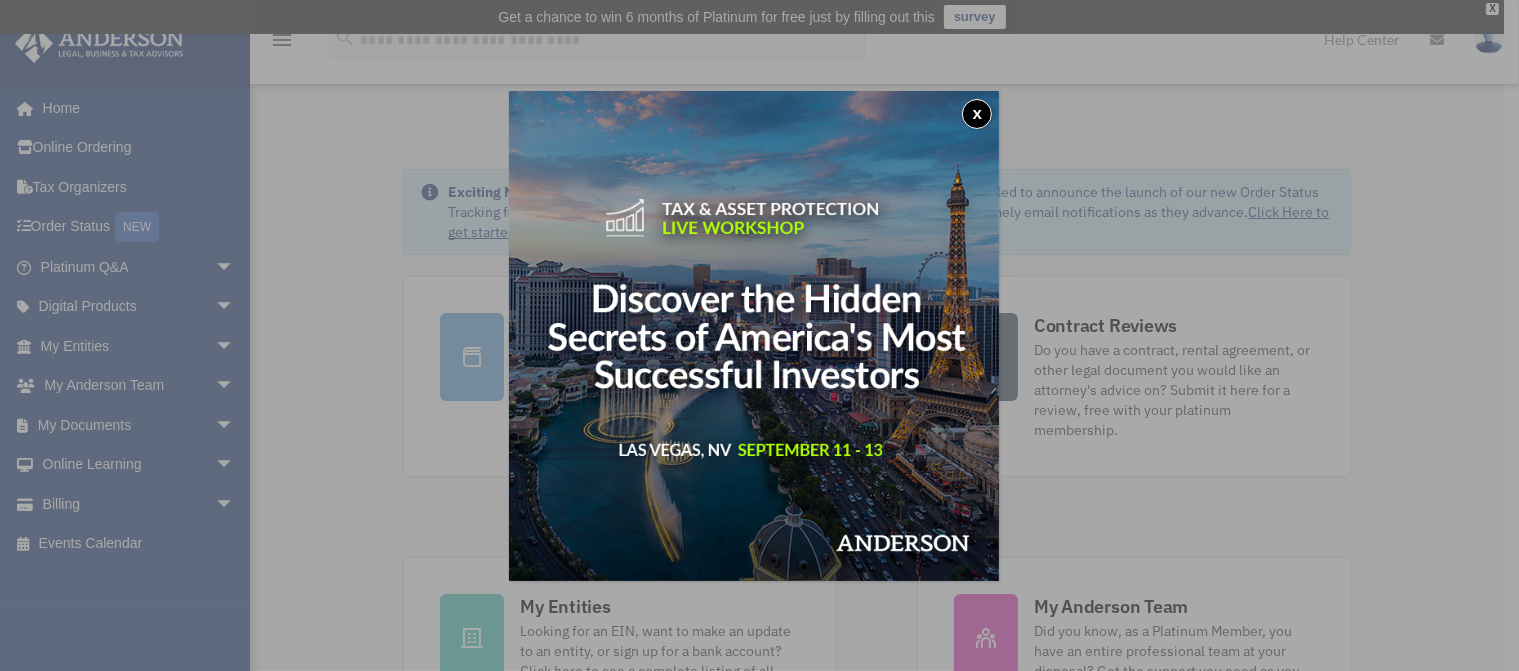 click on "x" at bounding box center (977, 114) 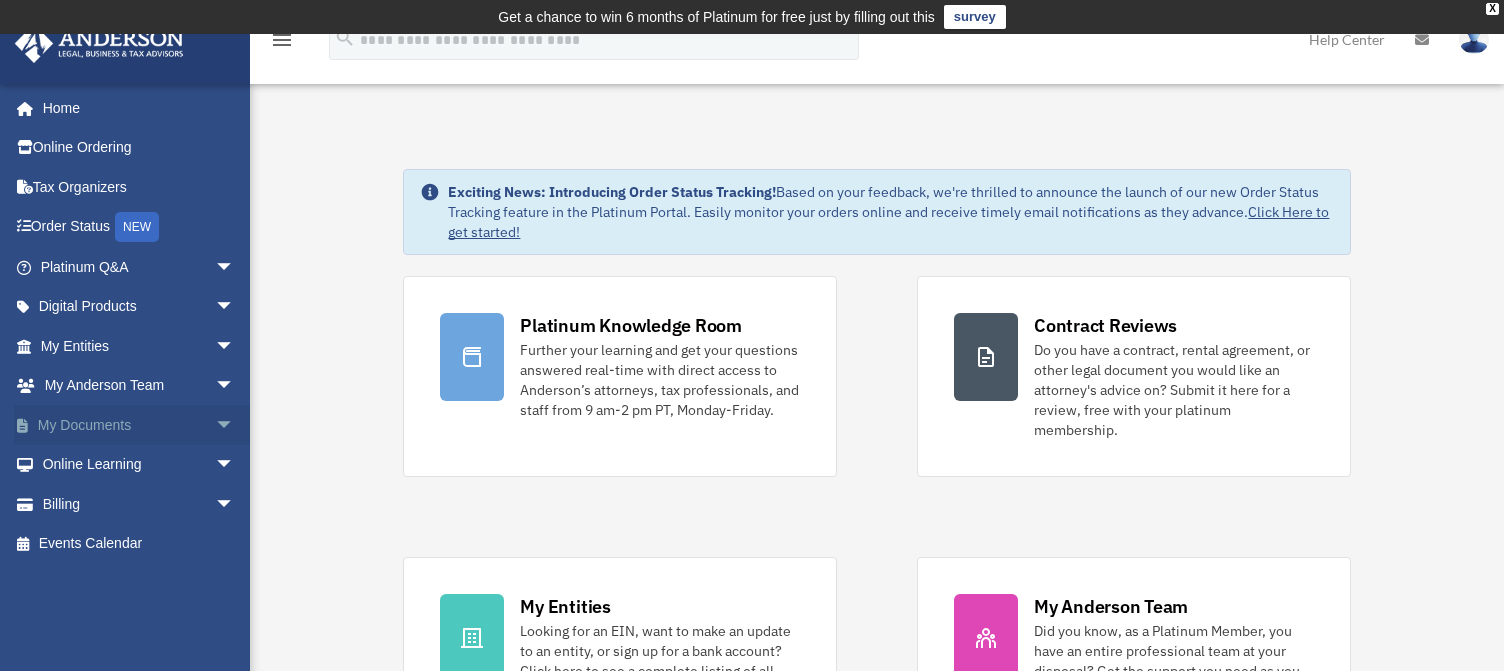 click on "arrow_drop_down" at bounding box center (235, 425) 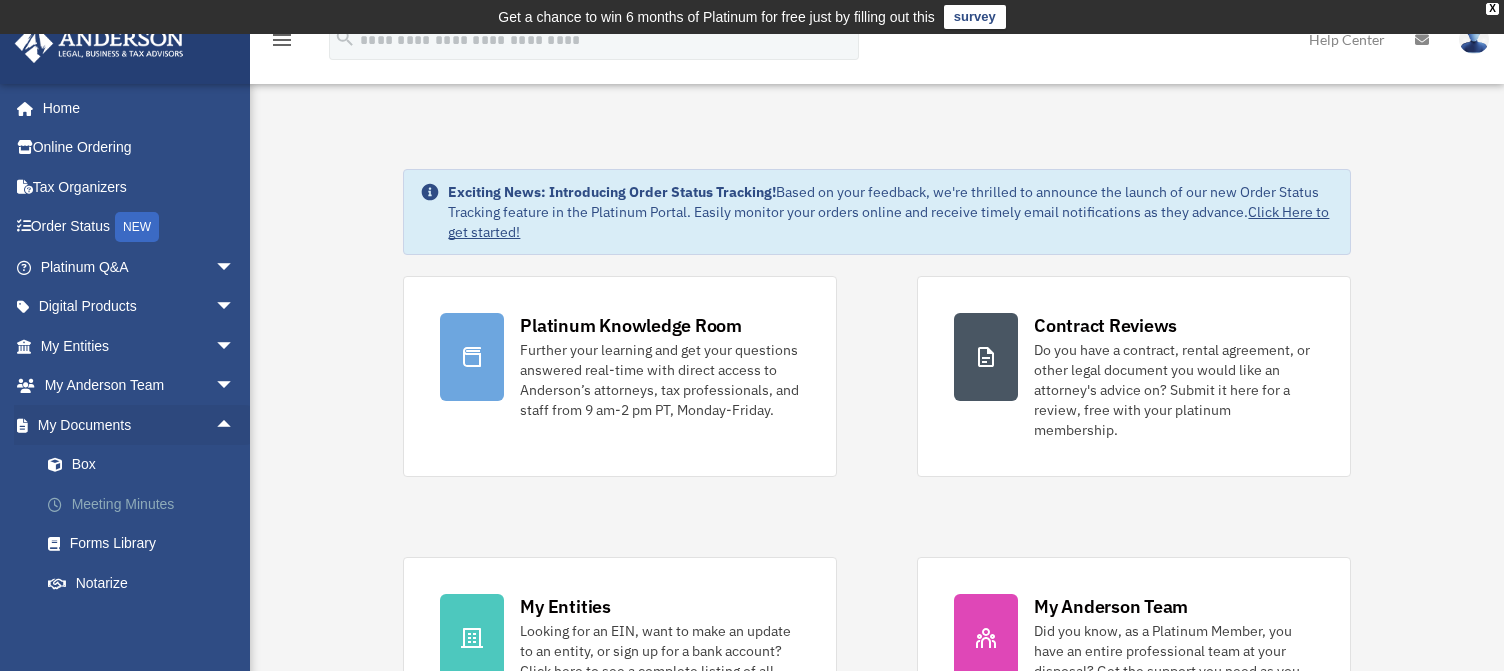 click on "Meeting Minutes" at bounding box center [146, 504] 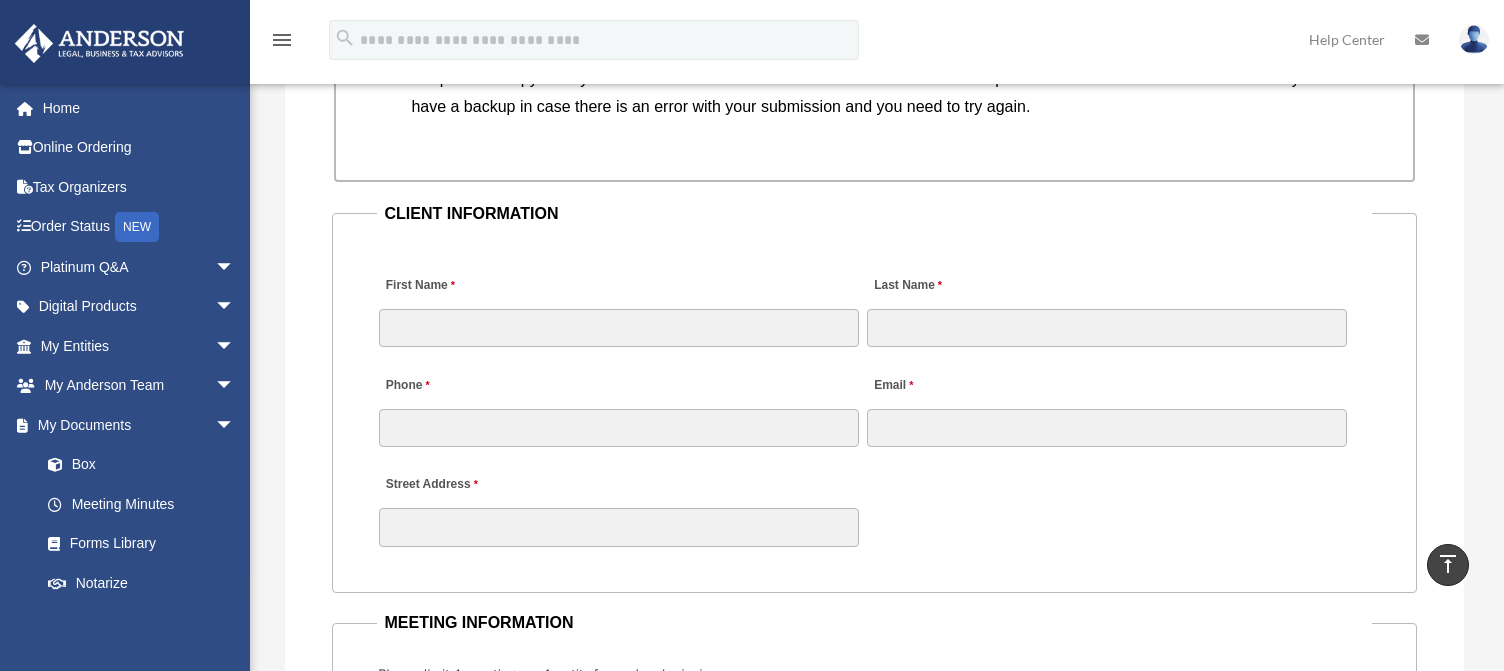 scroll, scrollTop: 2000, scrollLeft: 0, axis: vertical 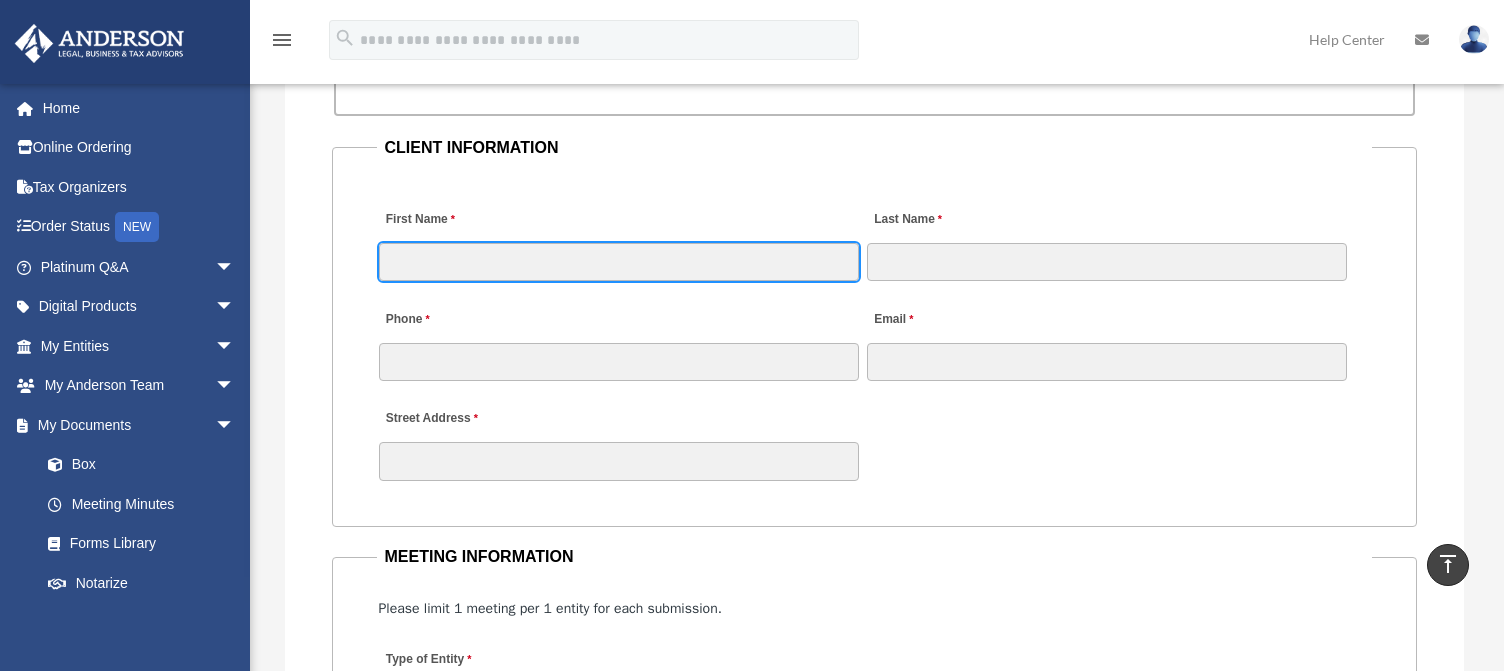 click on "First Name" at bounding box center (619, 262) 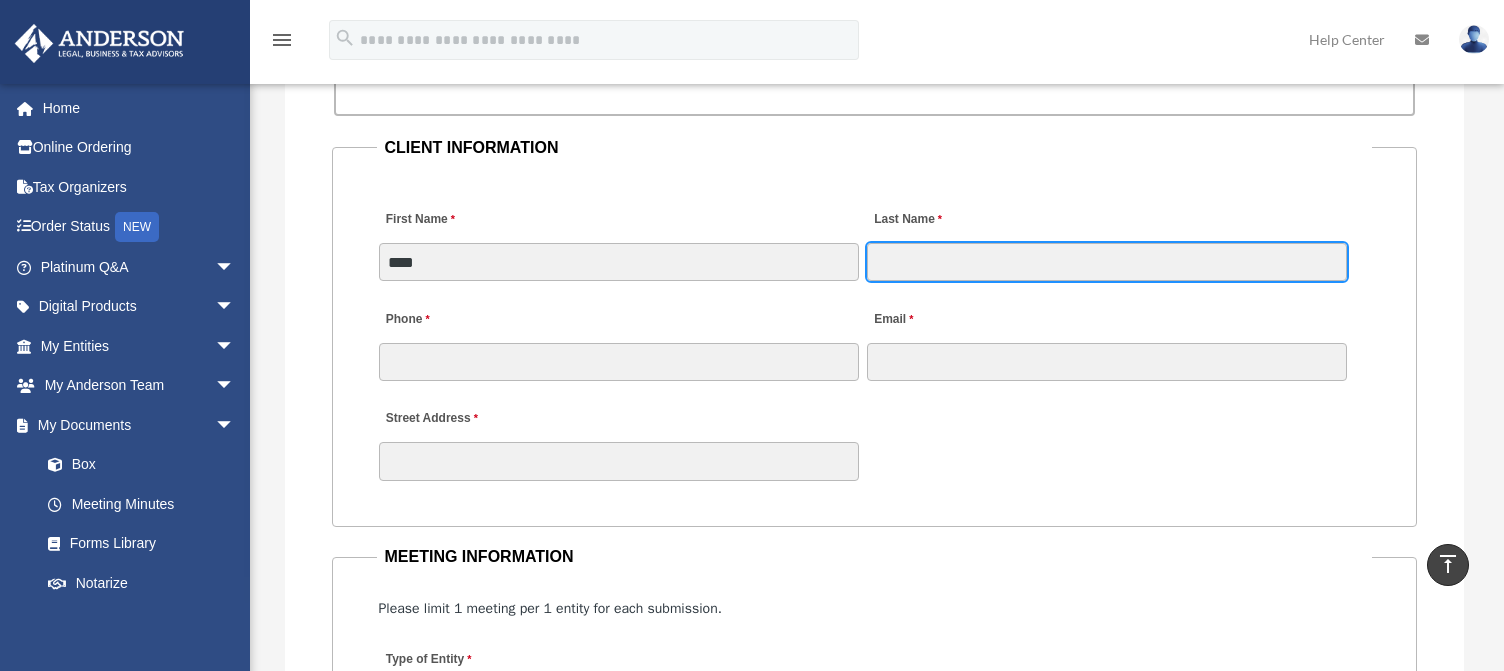 type on "******" 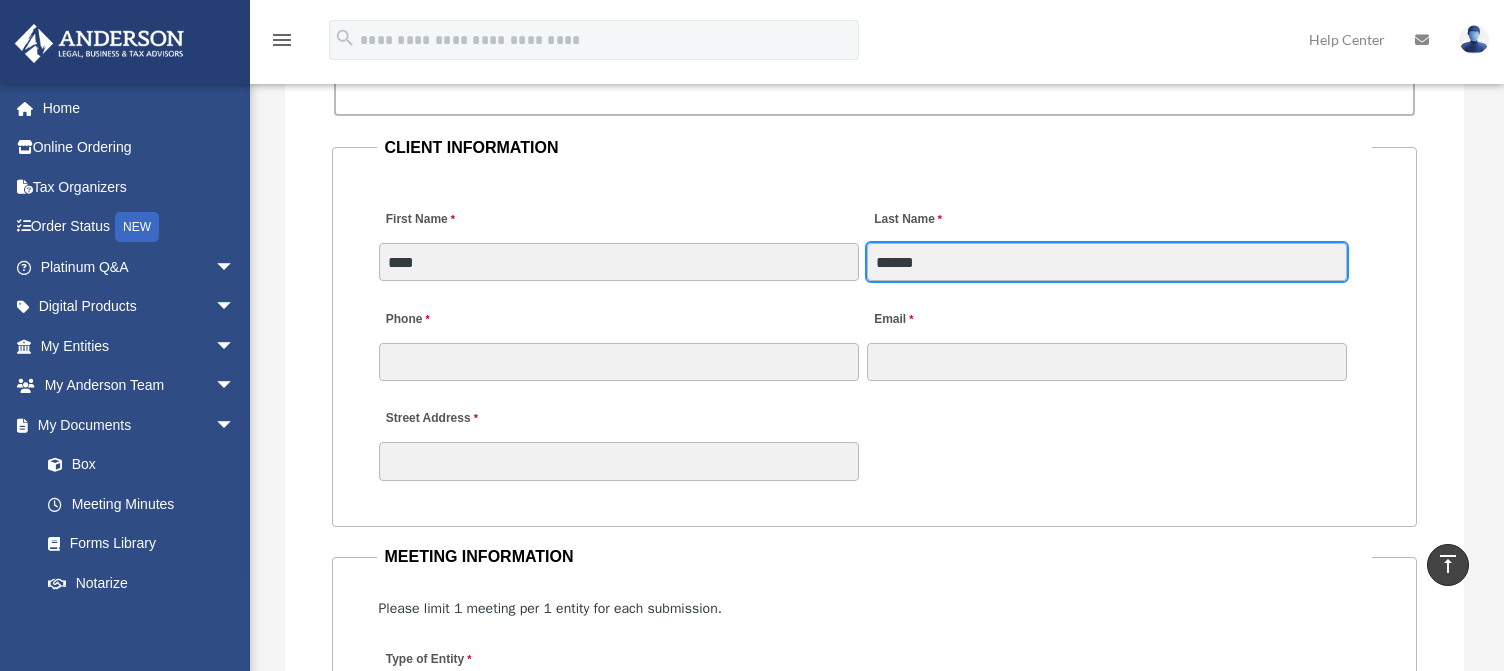 type on "**********" 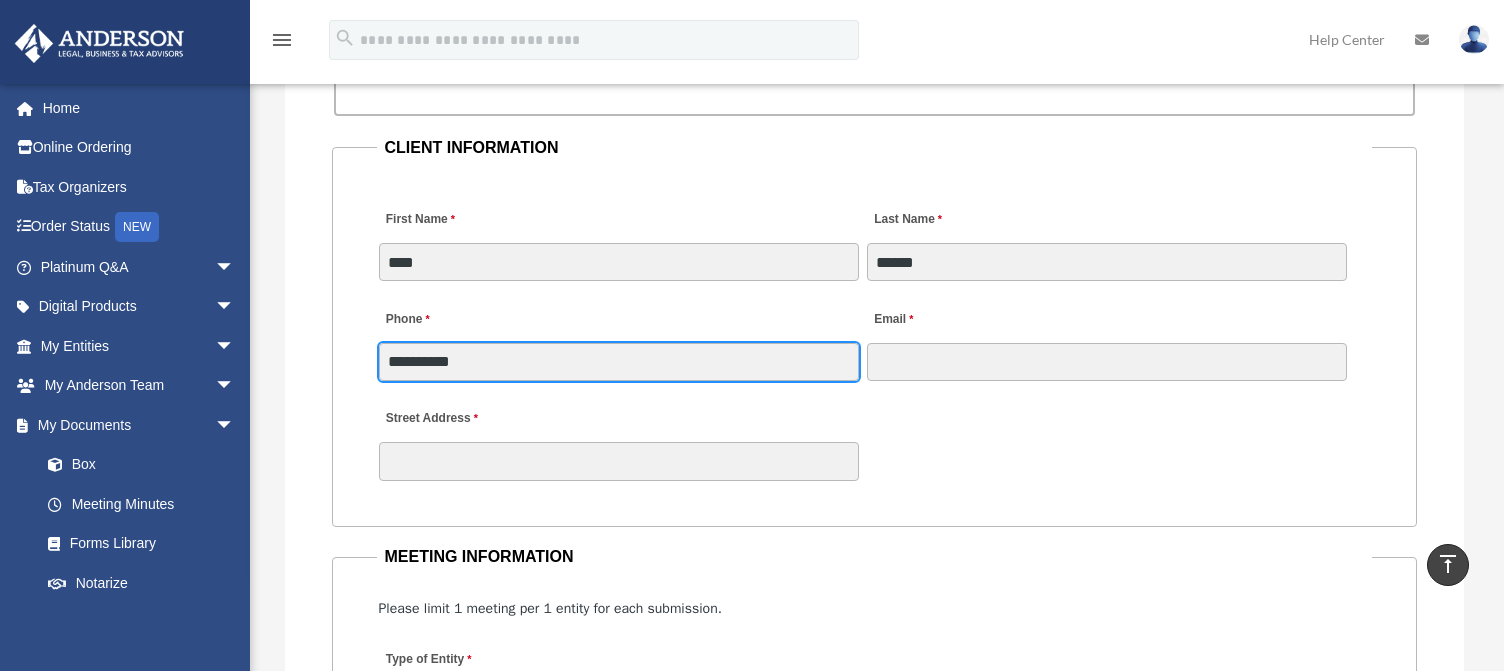 type on "**********" 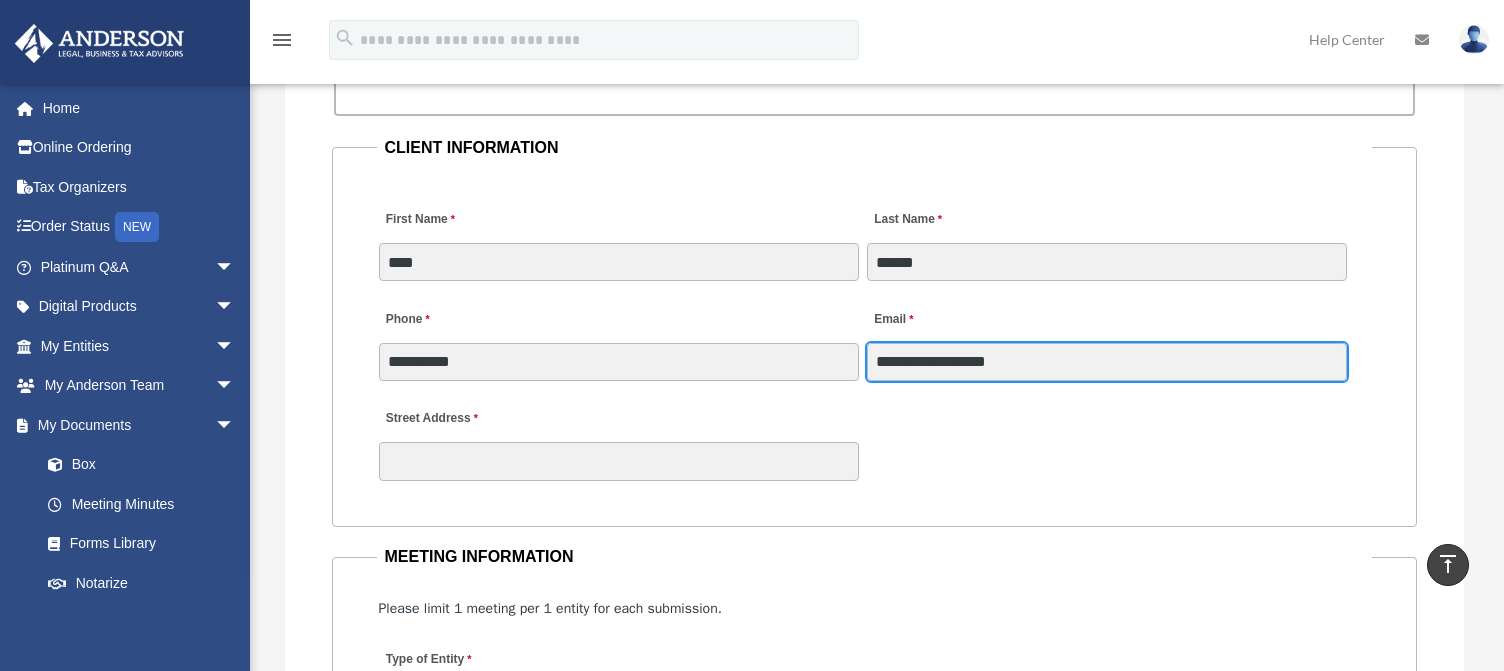 type on "**********" 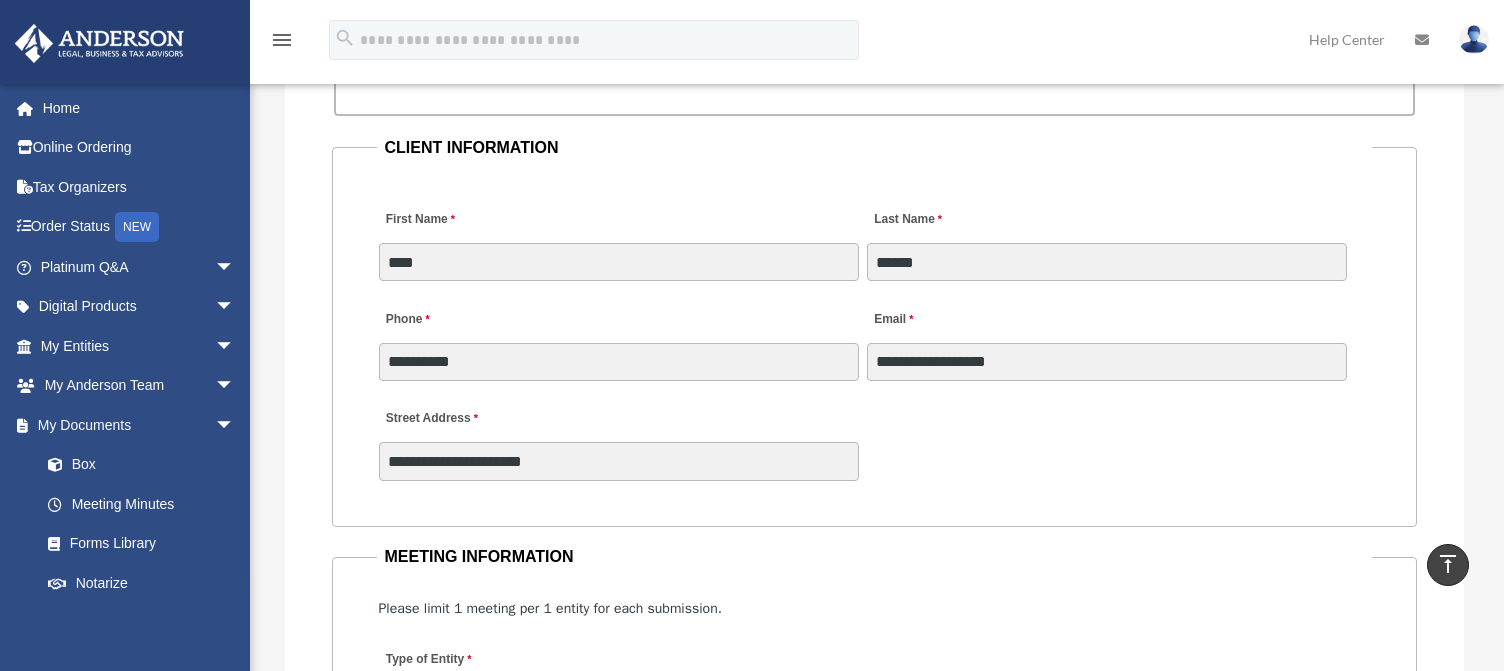 type on "**" 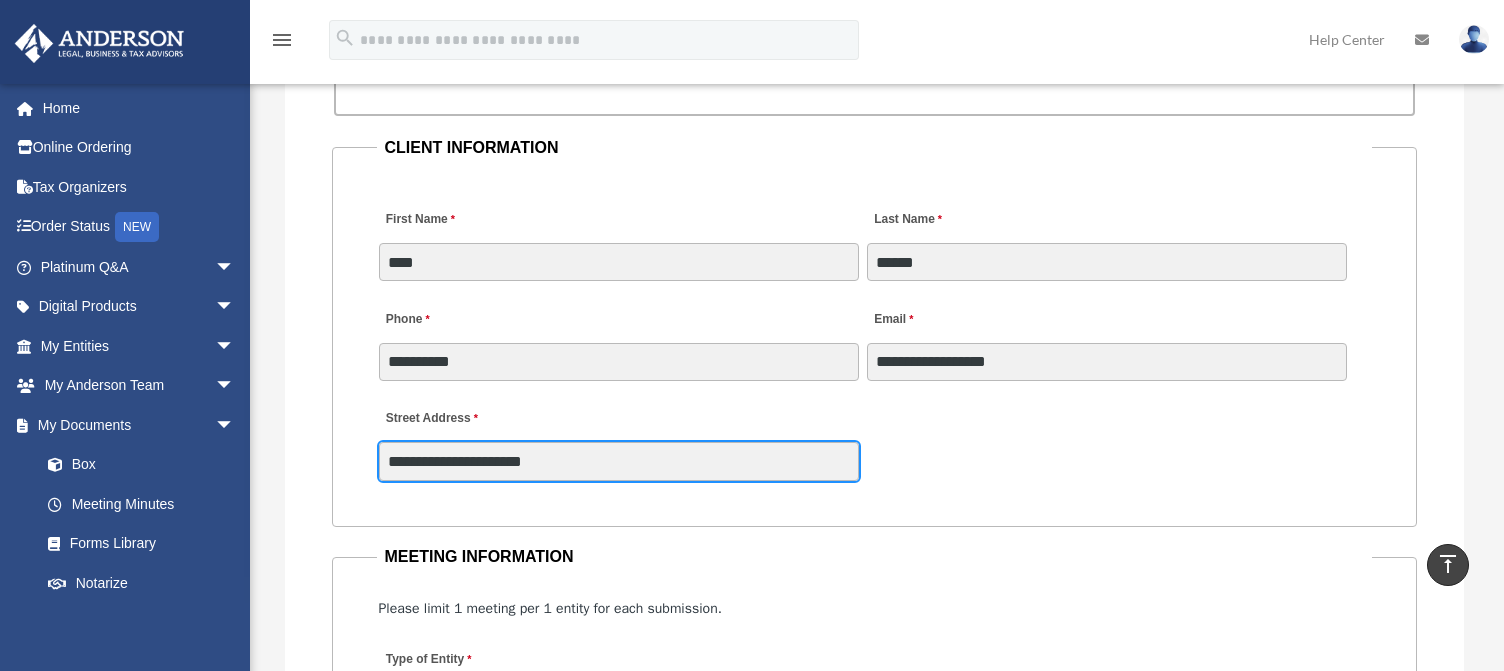 drag, startPoint x: 606, startPoint y: 464, endPoint x: 337, endPoint y: 464, distance: 269 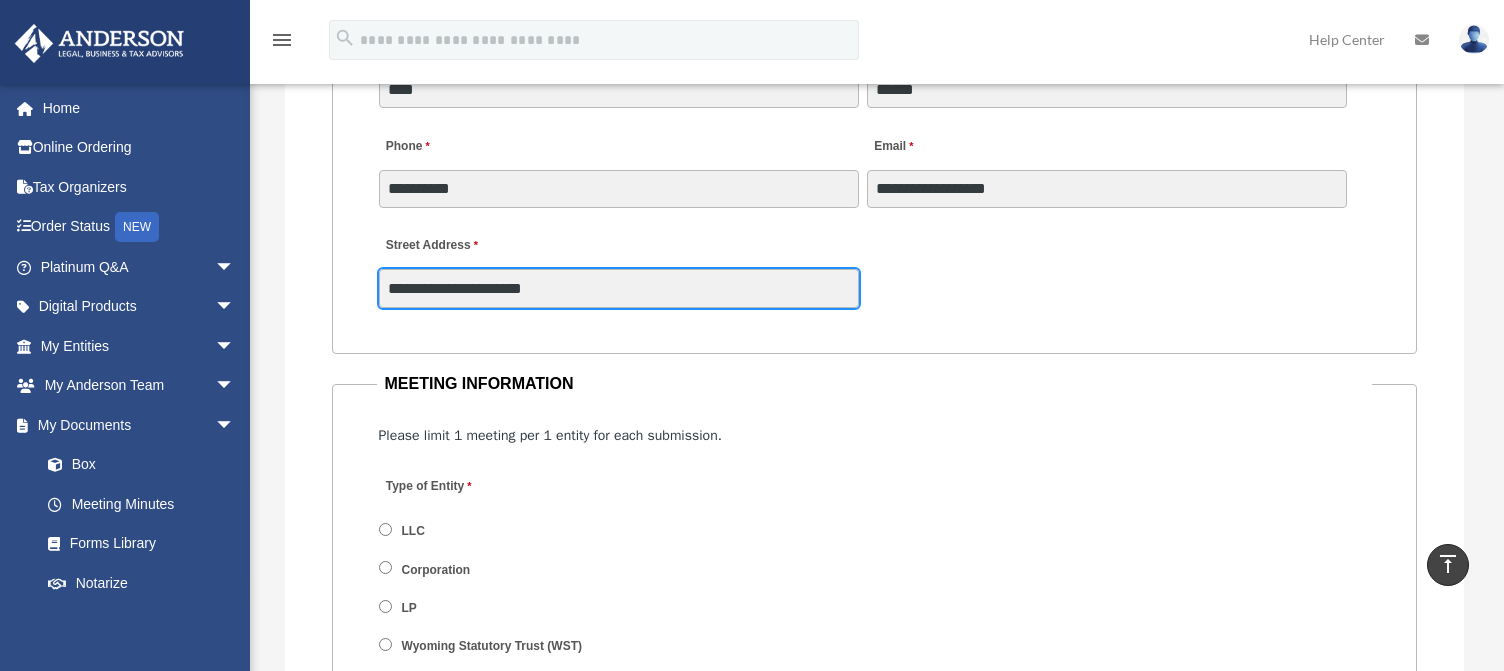 scroll, scrollTop: 2400, scrollLeft: 0, axis: vertical 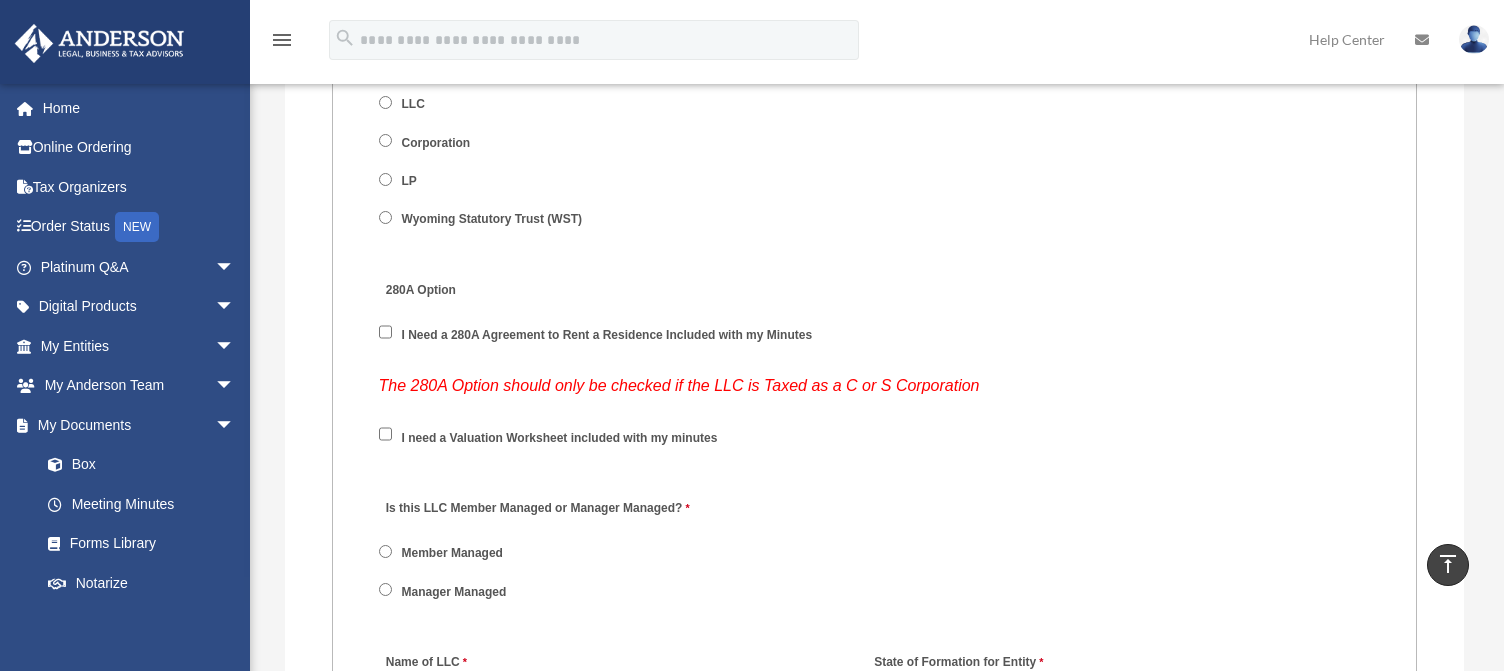 click on "I need a Valuation Worksheet included with my minutes" at bounding box center [560, 438] 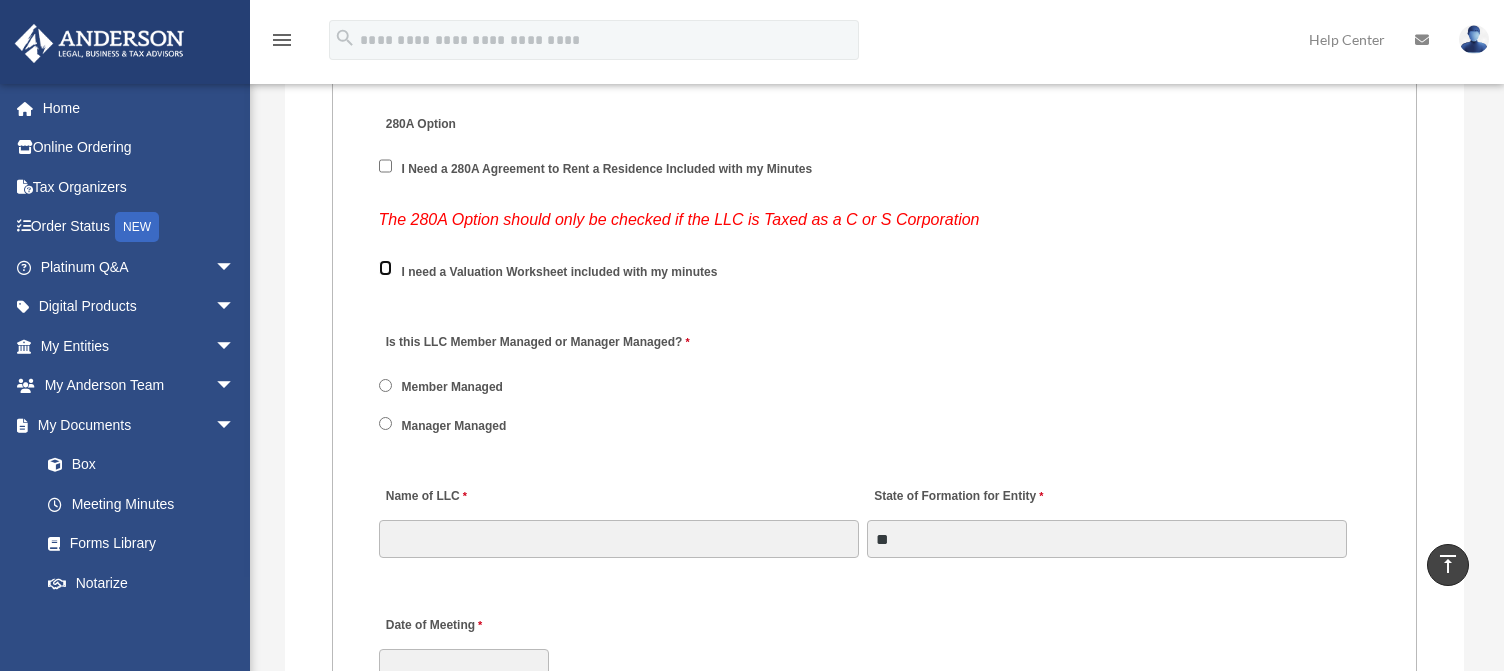 scroll, scrollTop: 2800, scrollLeft: 0, axis: vertical 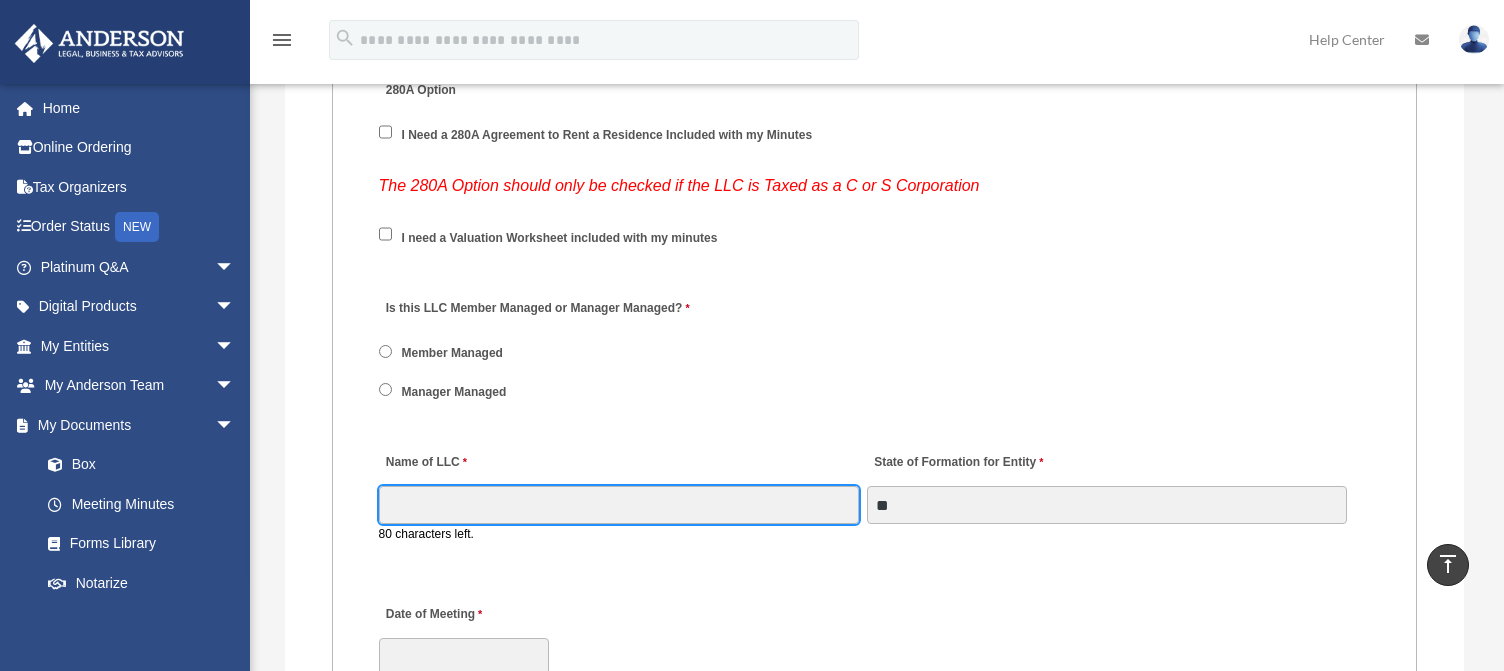 click on "Name of LLC" at bounding box center (619, 505) 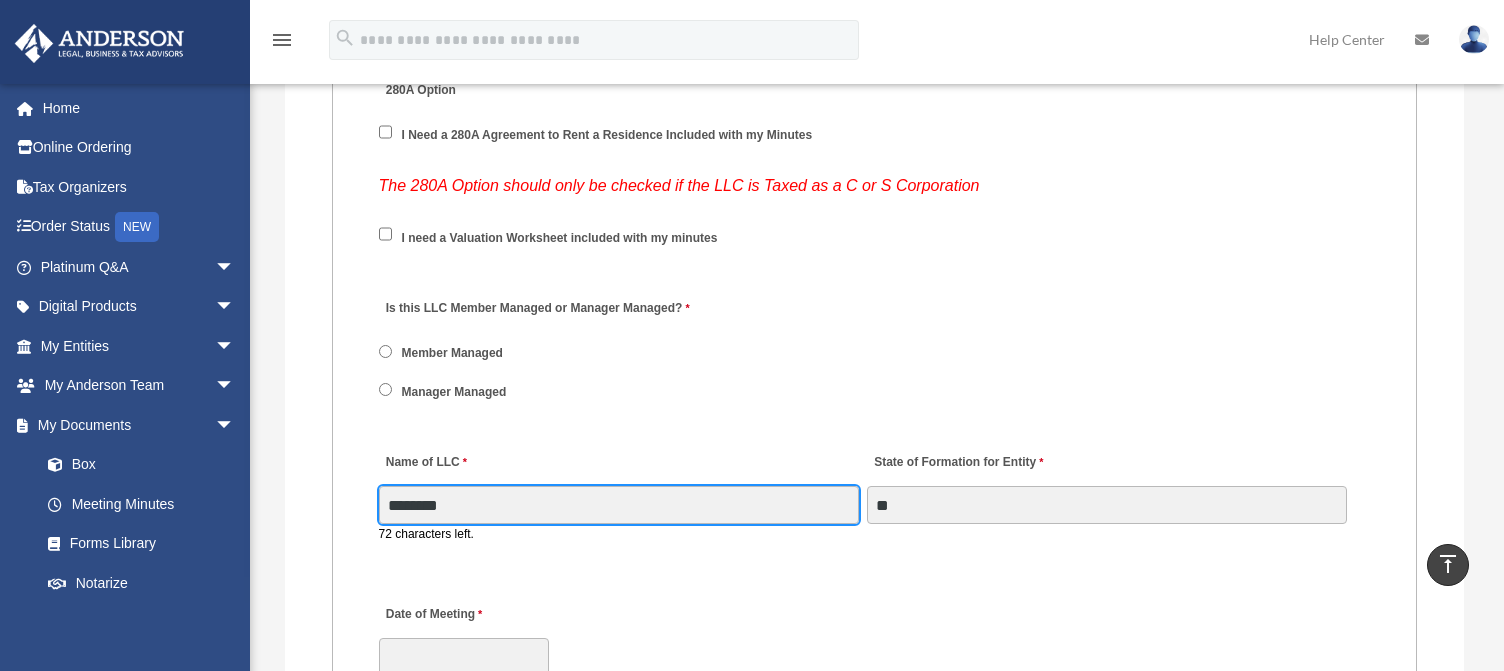 type on "**********" 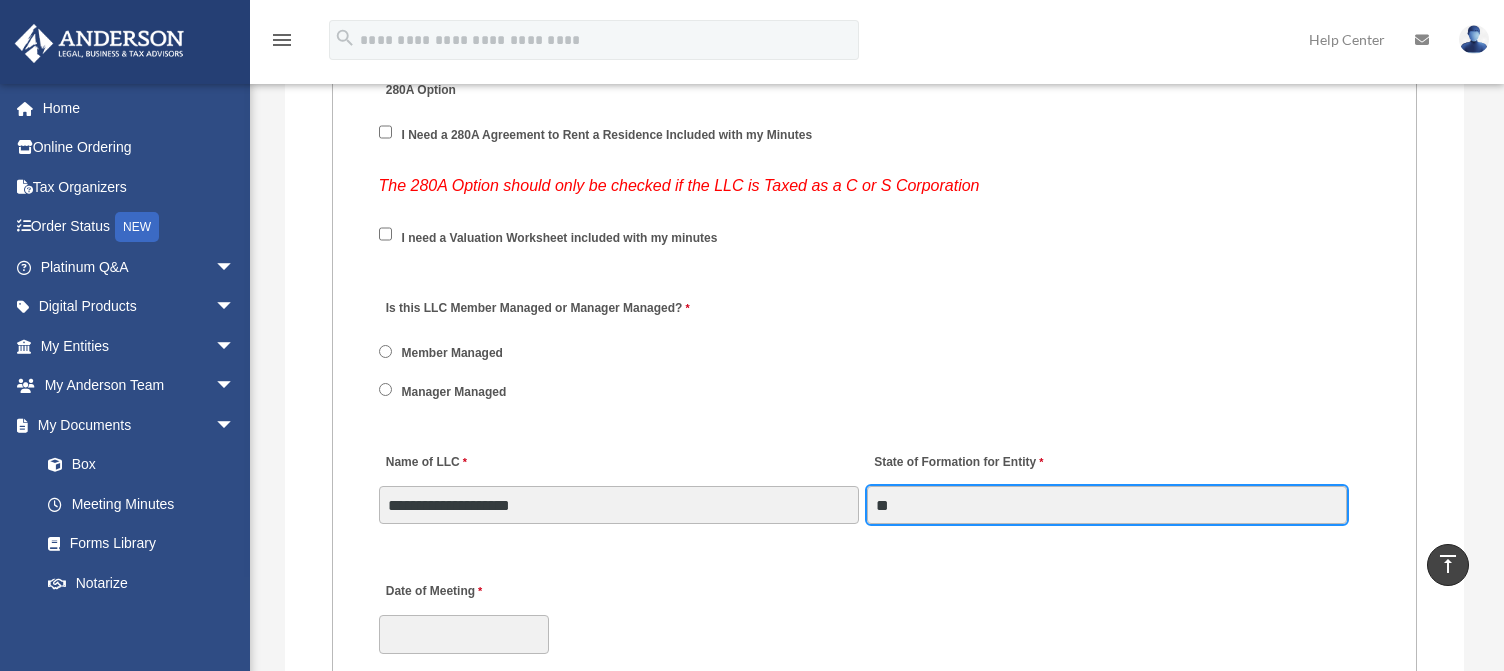 drag, startPoint x: 933, startPoint y: 487, endPoint x: 793, endPoint y: 491, distance: 140.05713 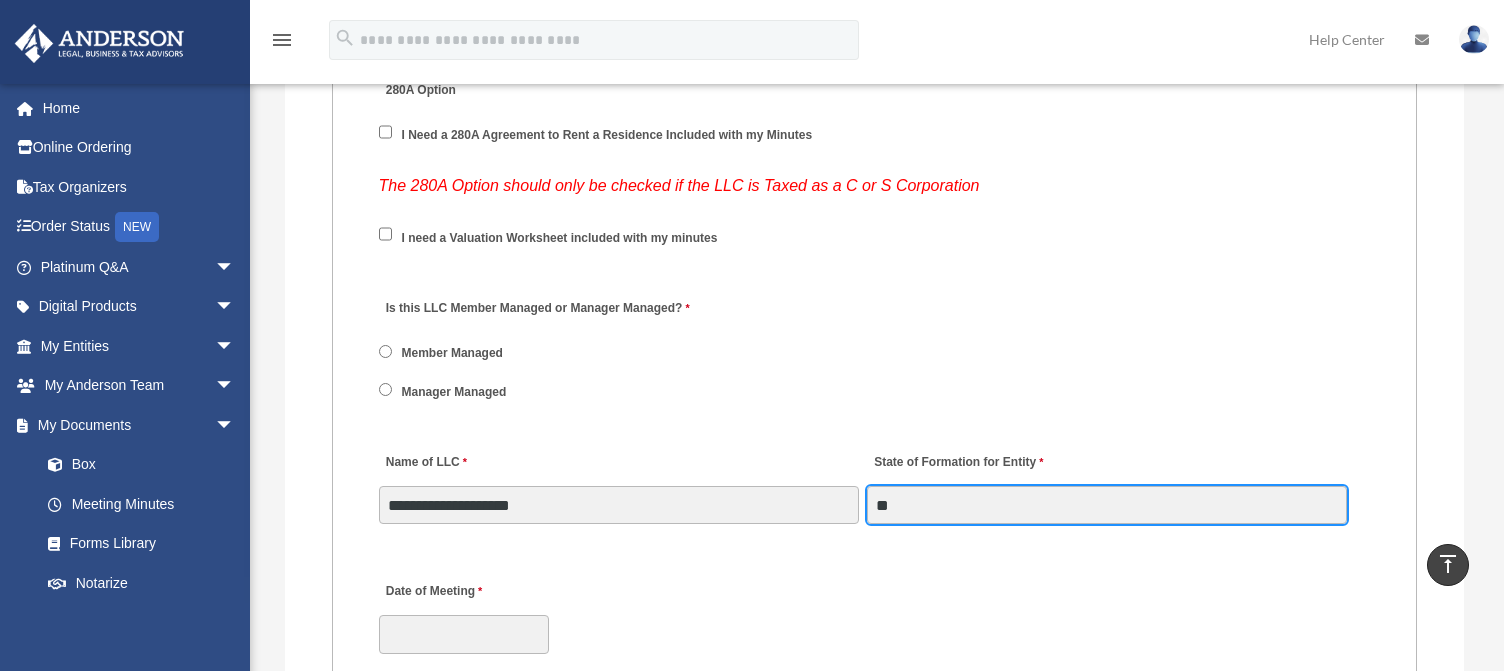 type on "**" 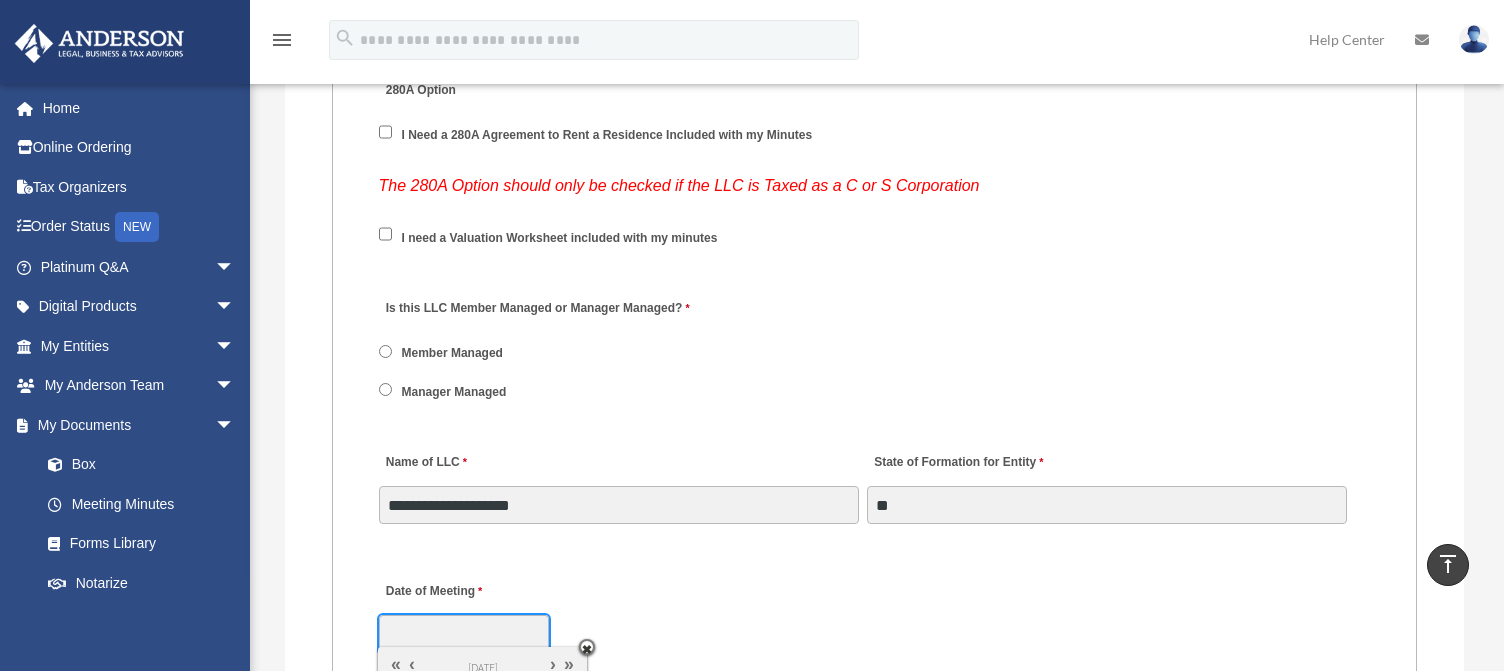 scroll, scrollTop: 3000, scrollLeft: 0, axis: vertical 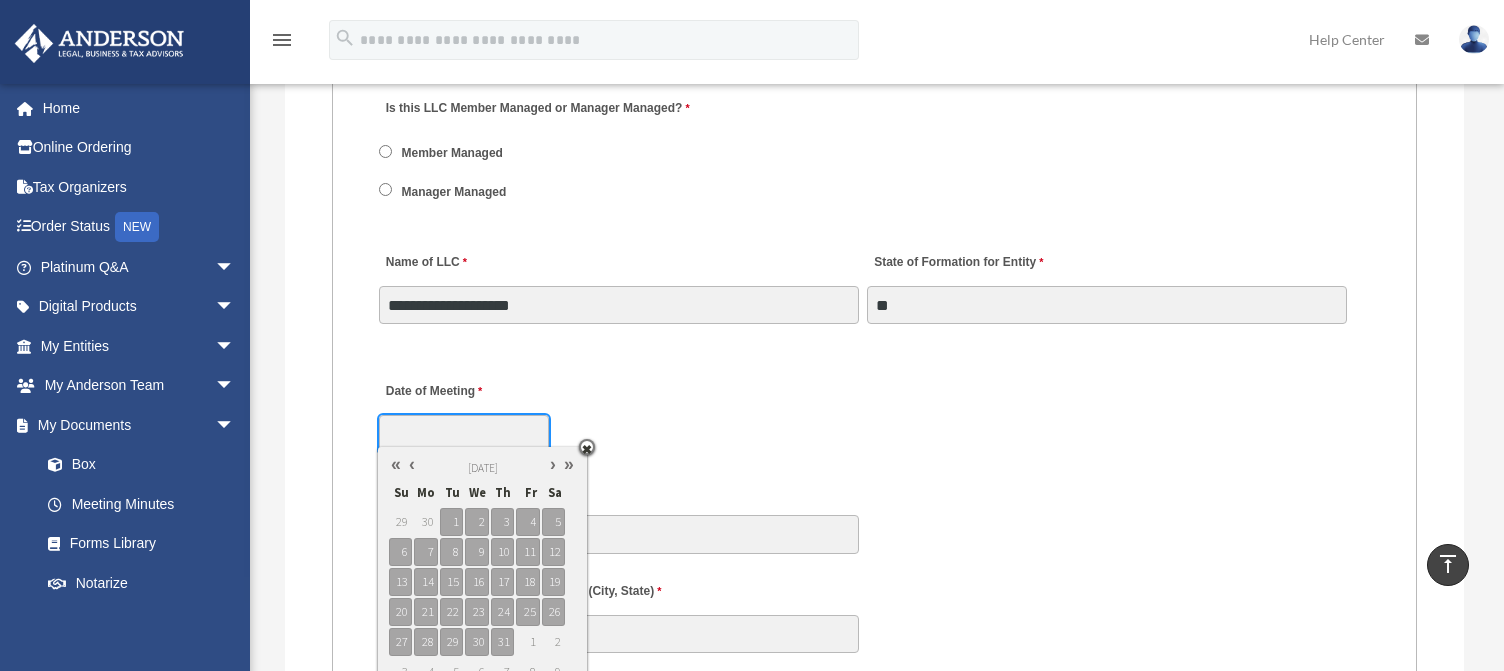 click at bounding box center [412, 464] 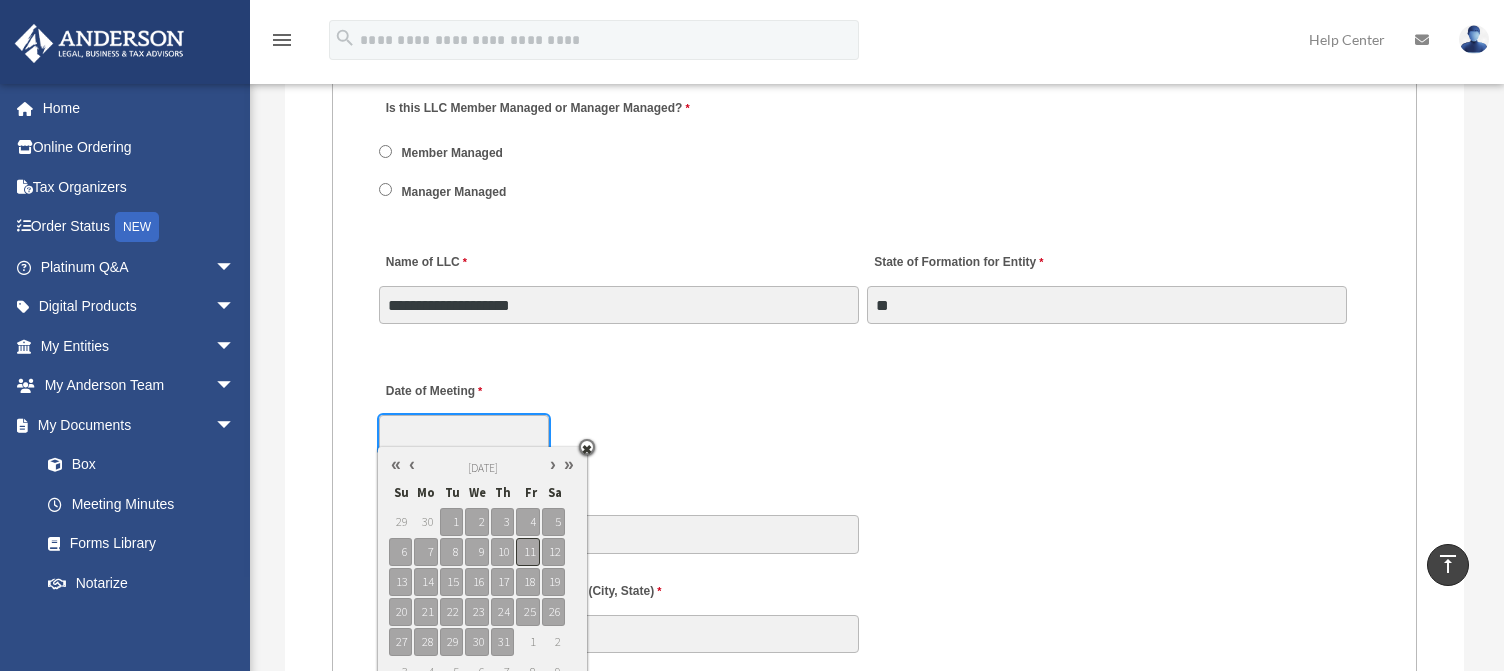 type on "**********" 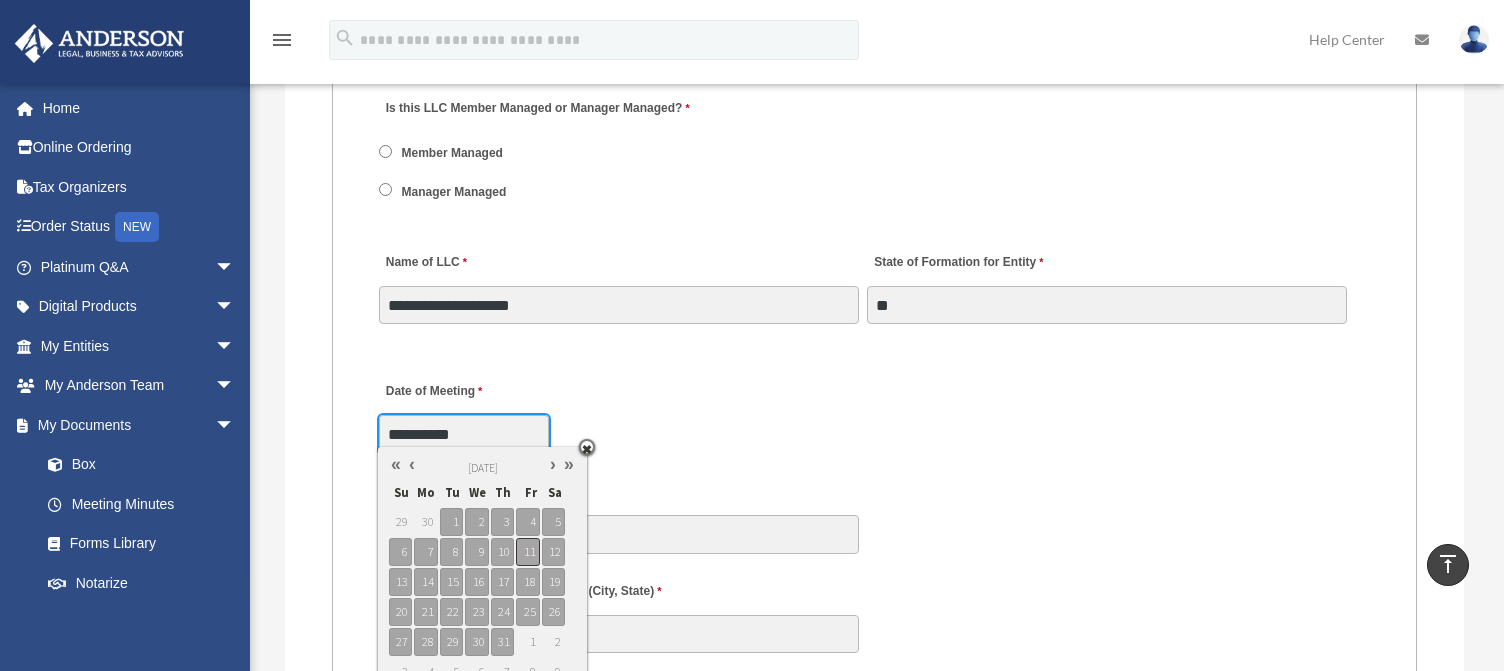 click on "11" at bounding box center (527, 552) 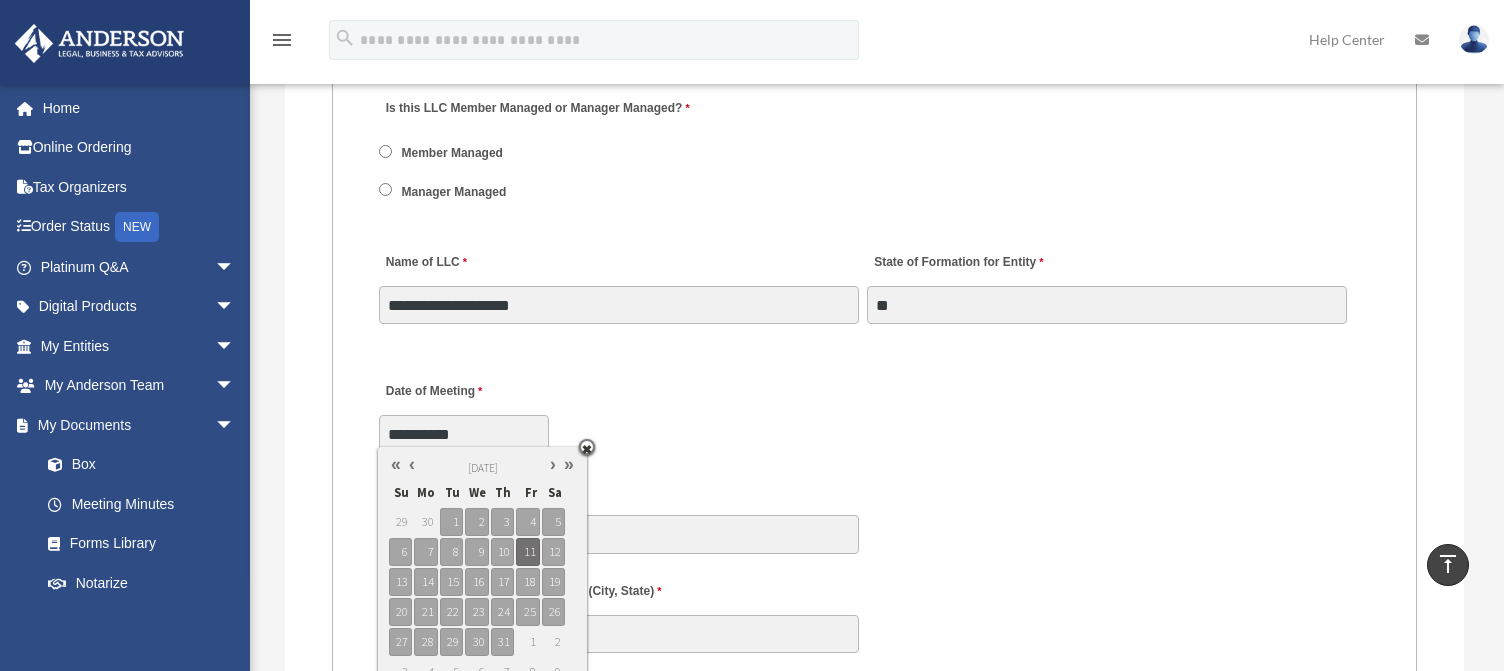 click on "MEETING INFORMATION
Please limit 1 meeting per 1 entity for each submission.
Type of Entity LLC Corporation LP Wyoming Statutory Trust (WST)
280A Option I Need a 280A Agreement to Rent a Residence Included with my Minutes
The 280A Option should only be checked if the LLC is Taxed as a C or S Corporation
WST Option Special Trustees Meeting
Use this when a meeting of trustees is called for a Wyoming Statutory Trust. Please note that technically there are no requirements for meetings in a WST so there are no annual meetings, just trustee meetings.
Name of Wyoming Statutory Trust
I need a Valuation Worksheet included with my minutes
Is this LLC Member Managed or Manager Managed? Member Managed Manager Managed
Document Requested - LLC Member Managed Special Members Meeting LLC Annual Meeting Consent to Action
Document Requested - LLC Manager Managed Special Managers Meeting LLC Annual Meeting Consent to Action Special Document - Special Members Meeting" at bounding box center (874, 823) 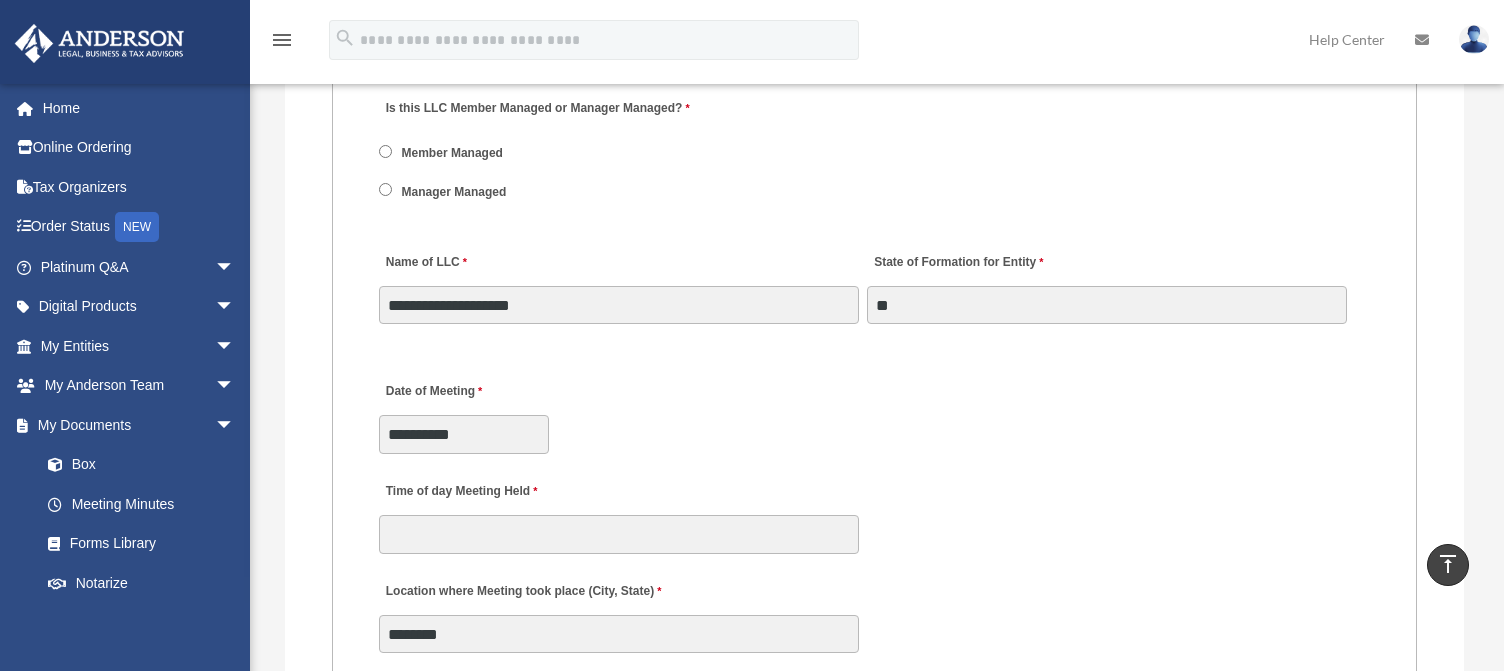 scroll, scrollTop: 3200, scrollLeft: 0, axis: vertical 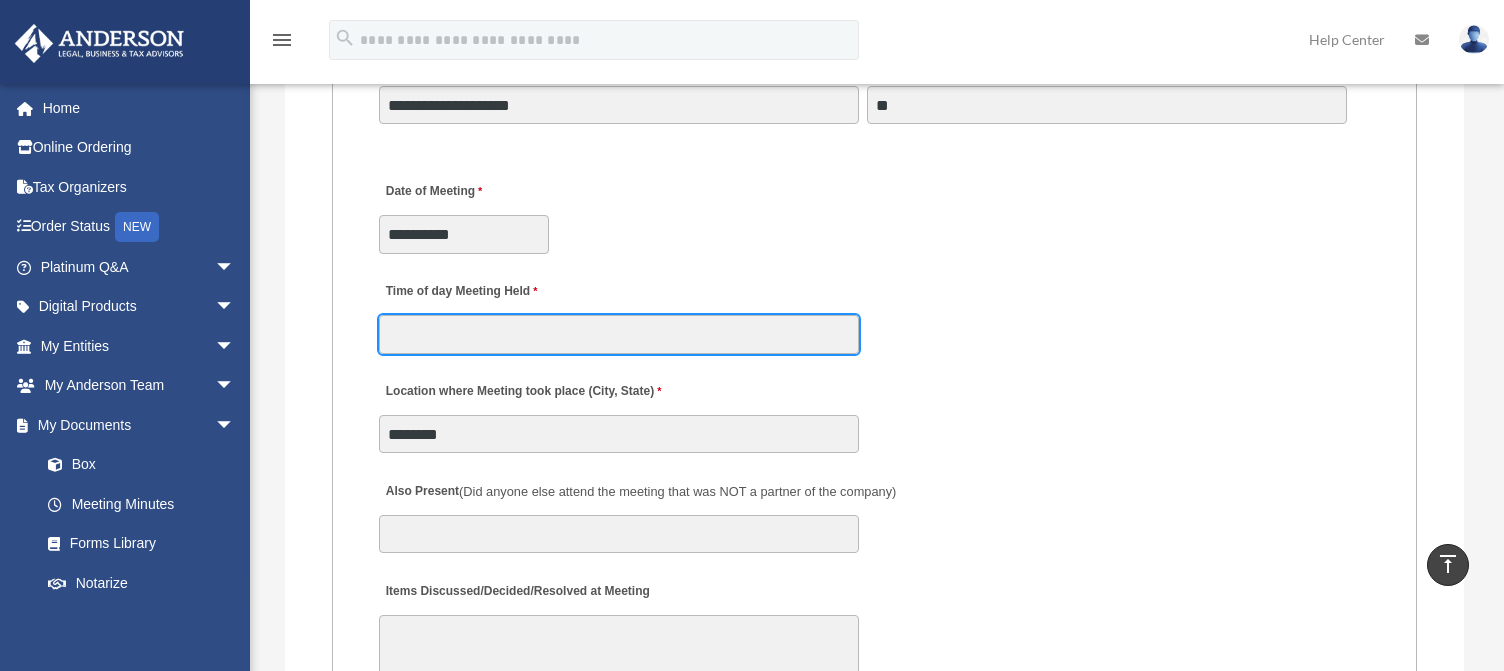 click on "Time of day Meeting Held" at bounding box center (619, 334) 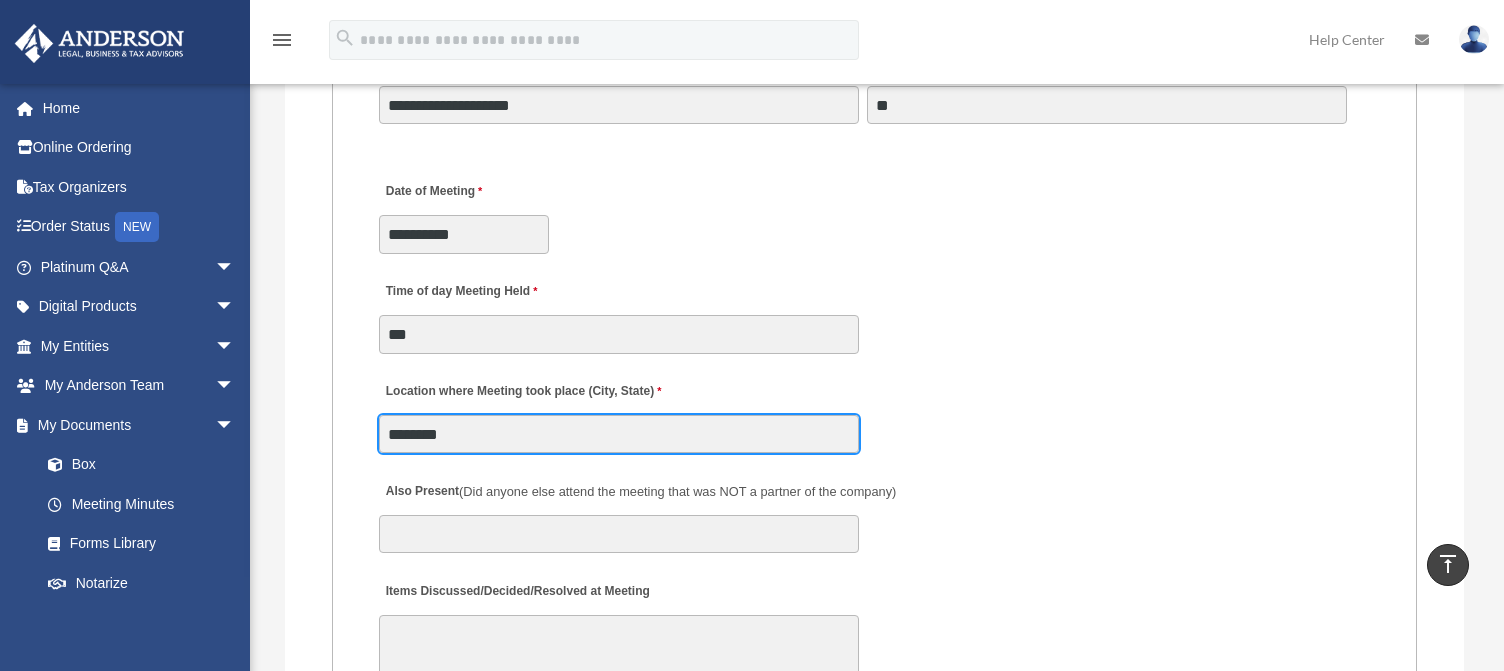 drag, startPoint x: 497, startPoint y: 424, endPoint x: 257, endPoint y: 417, distance: 240.10207 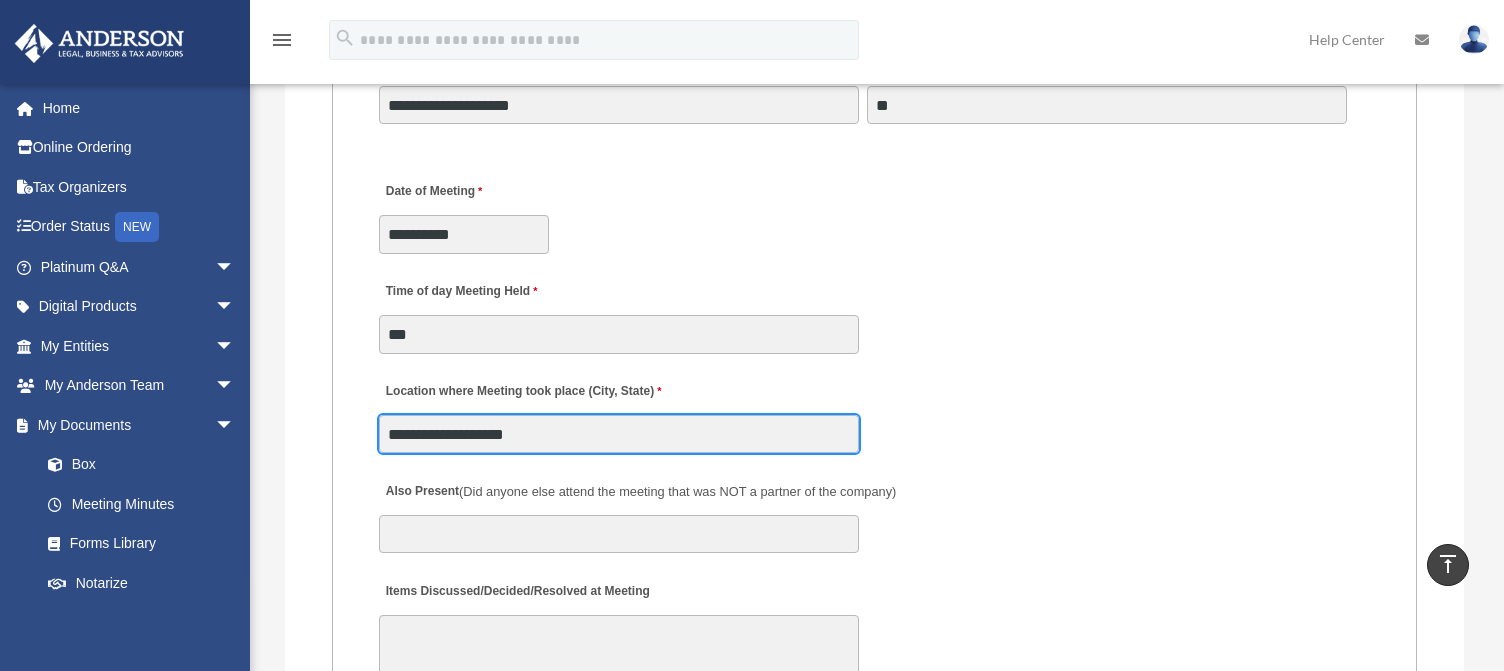 type on "**********" 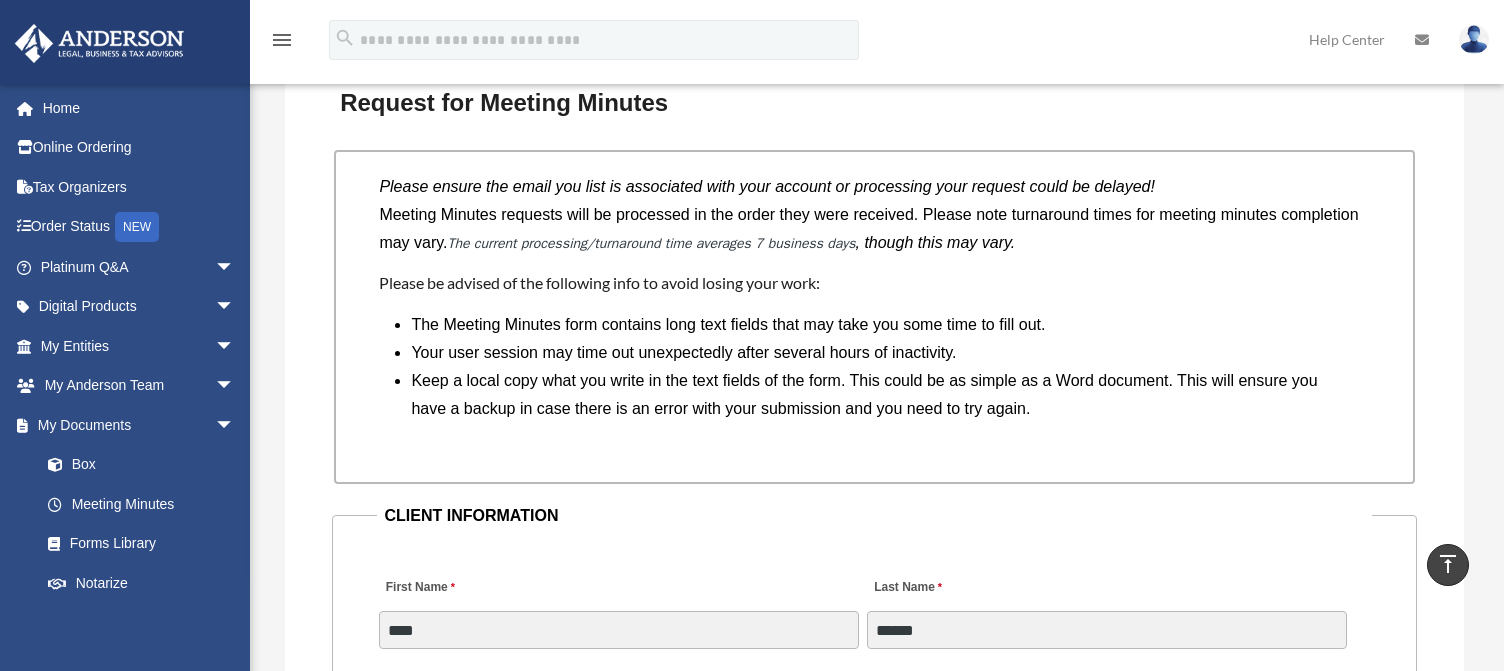 scroll, scrollTop: 1600, scrollLeft: 0, axis: vertical 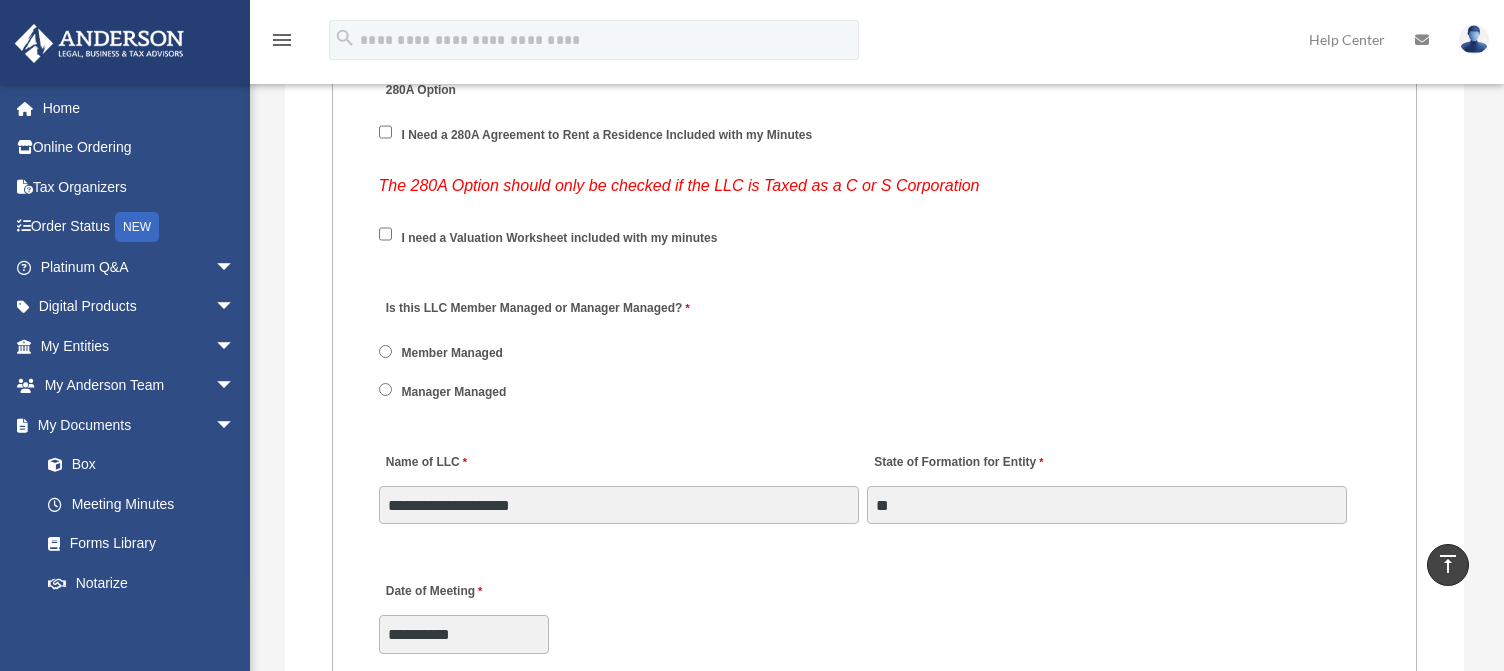 click on "Member Managed" at bounding box center (453, 354) 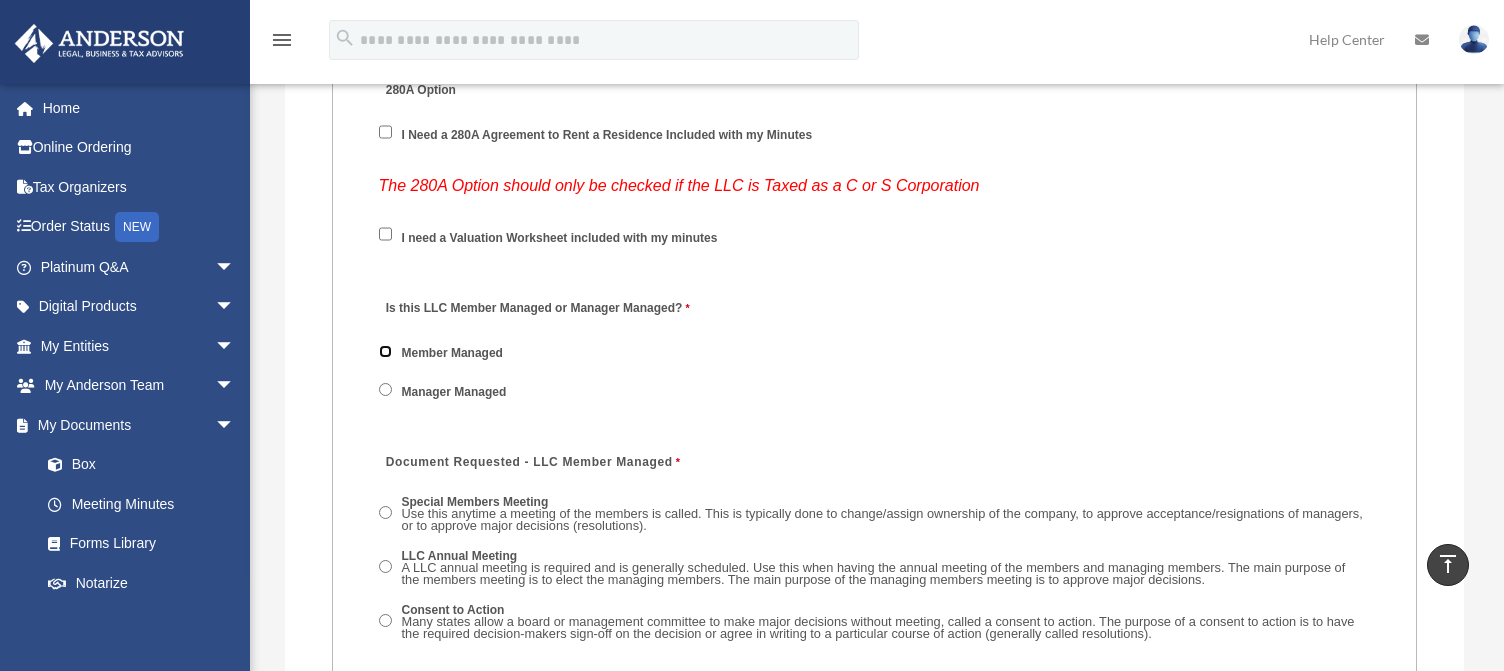 scroll, scrollTop: 3000, scrollLeft: 0, axis: vertical 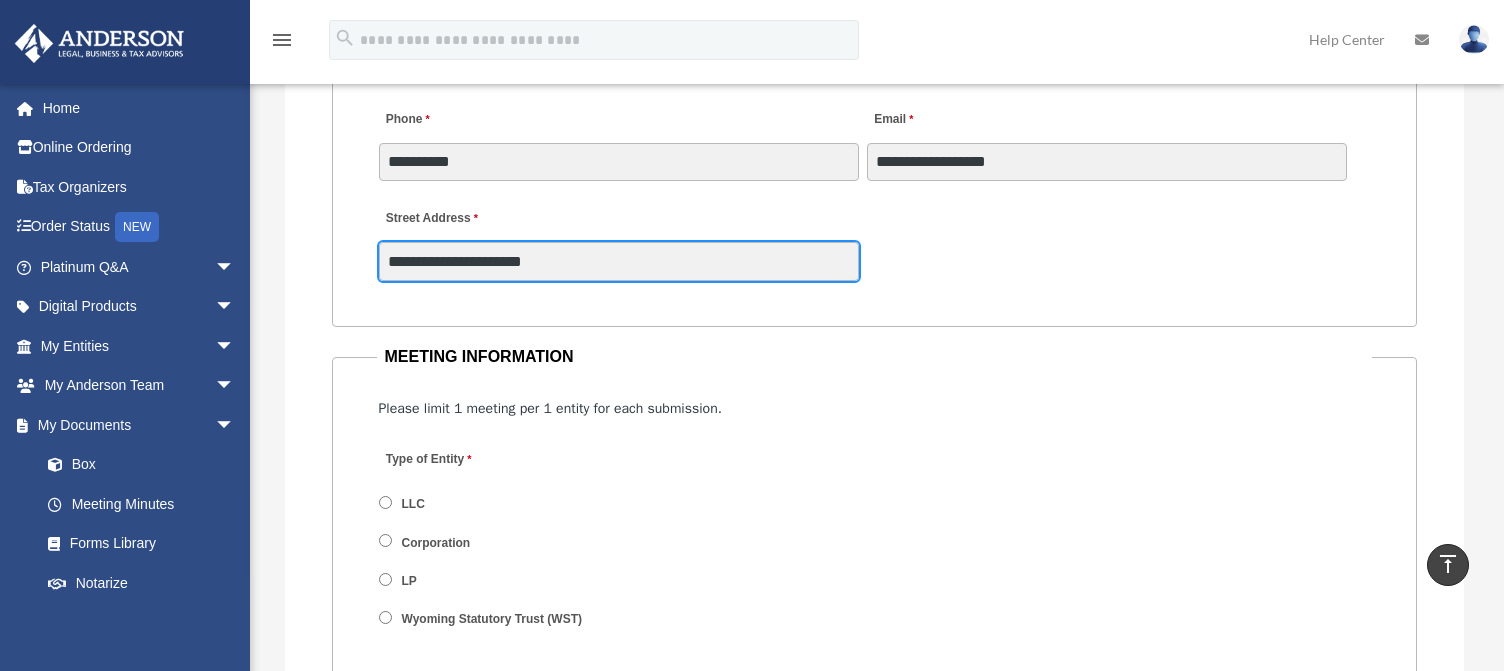 drag, startPoint x: 616, startPoint y: 260, endPoint x: 329, endPoint y: 256, distance: 287.02786 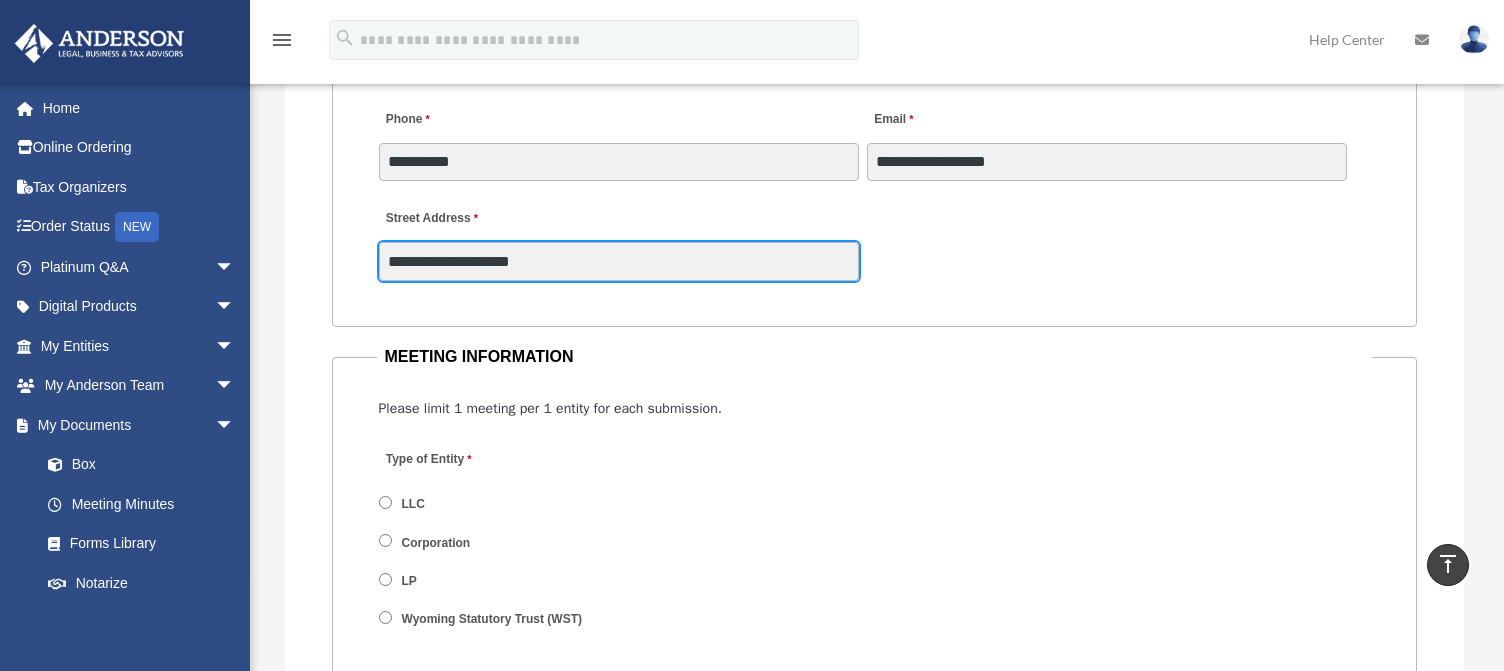 type on "**********" 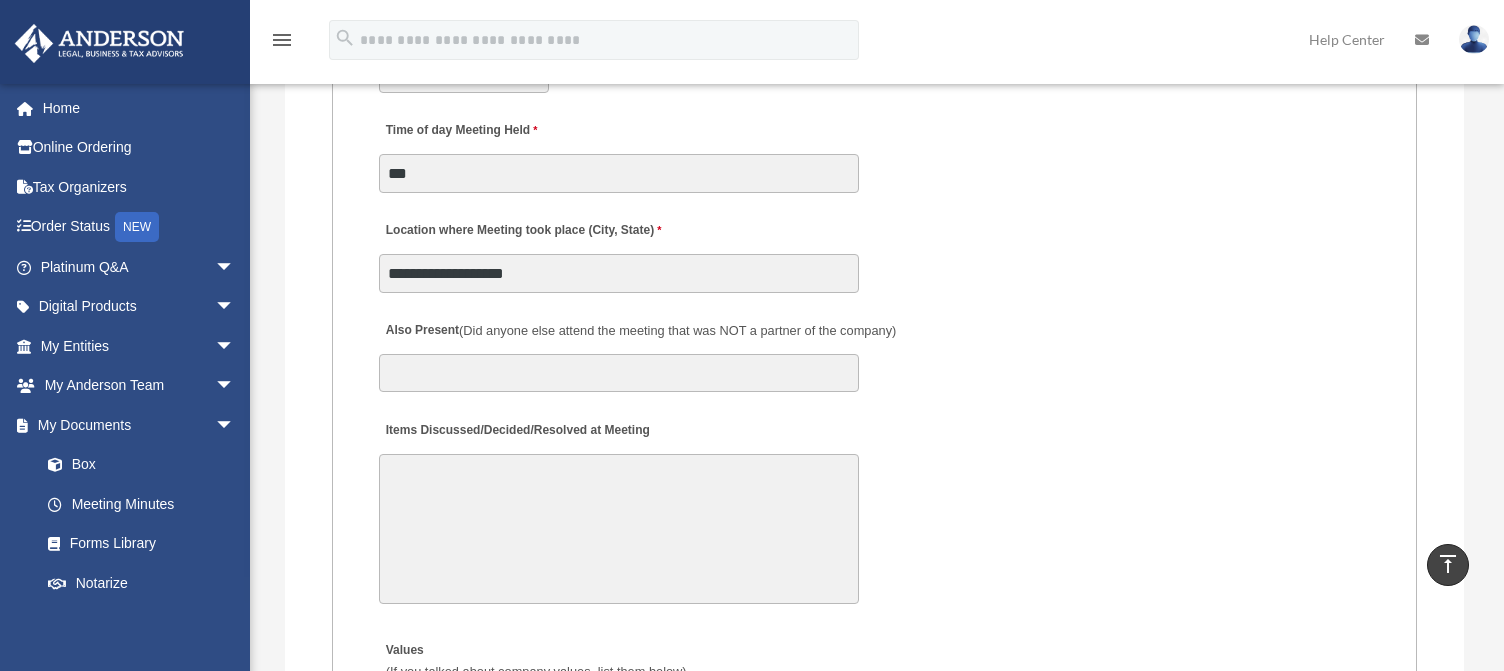 scroll, scrollTop: 3800, scrollLeft: 0, axis: vertical 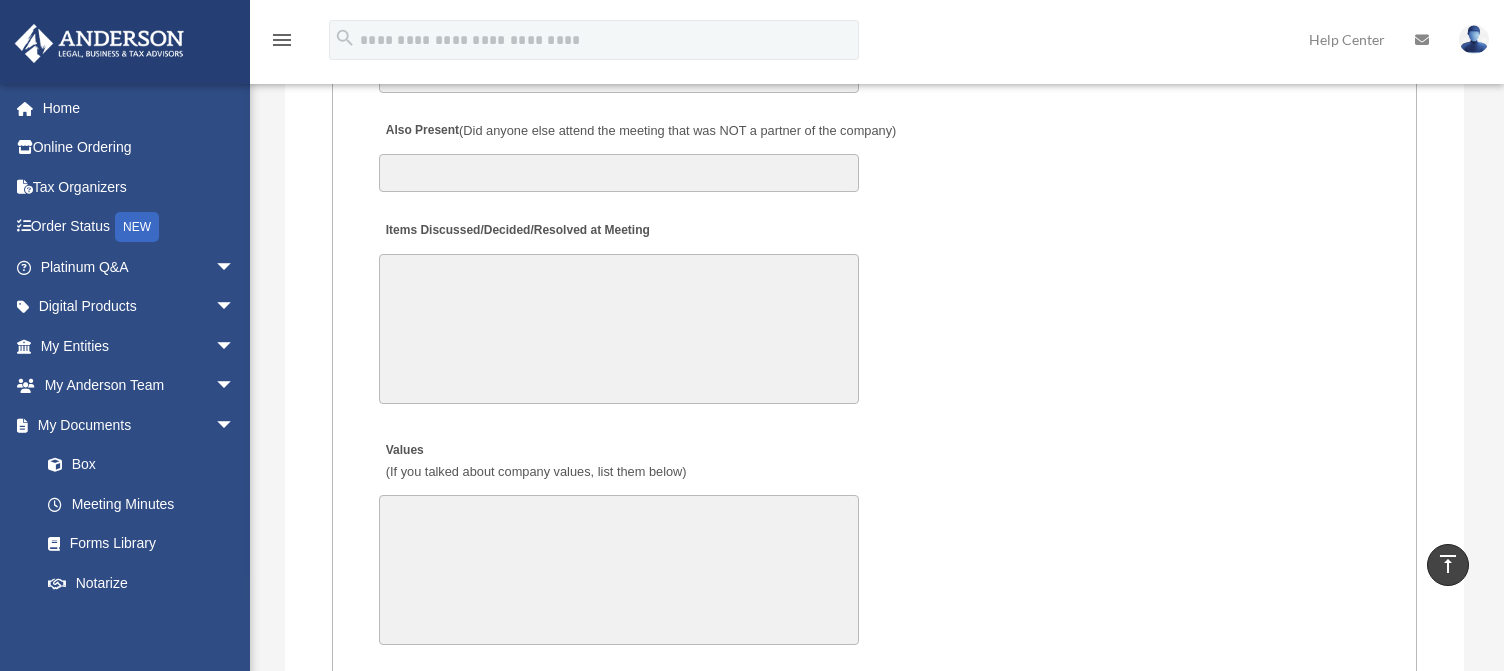 click on "Items Discussed/Decided/Resolved at Meeting" at bounding box center (619, 329) 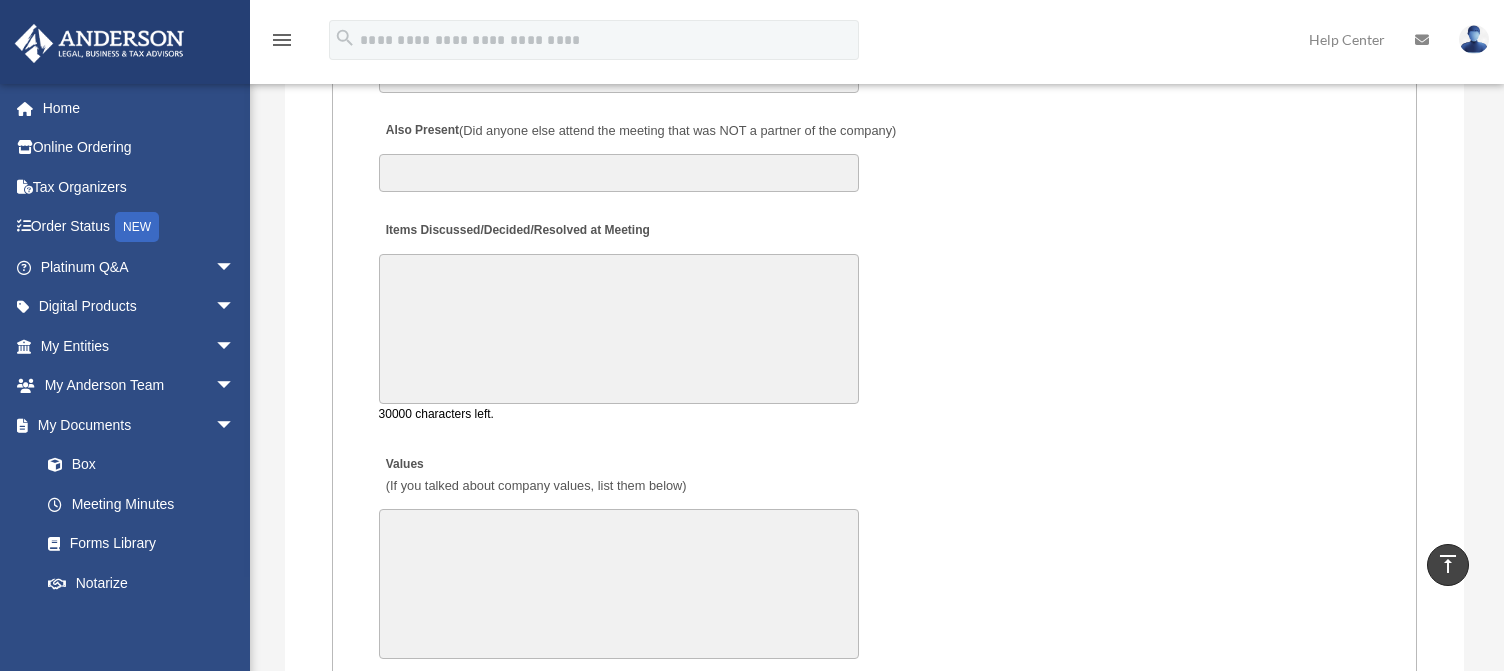 paste on "**********" 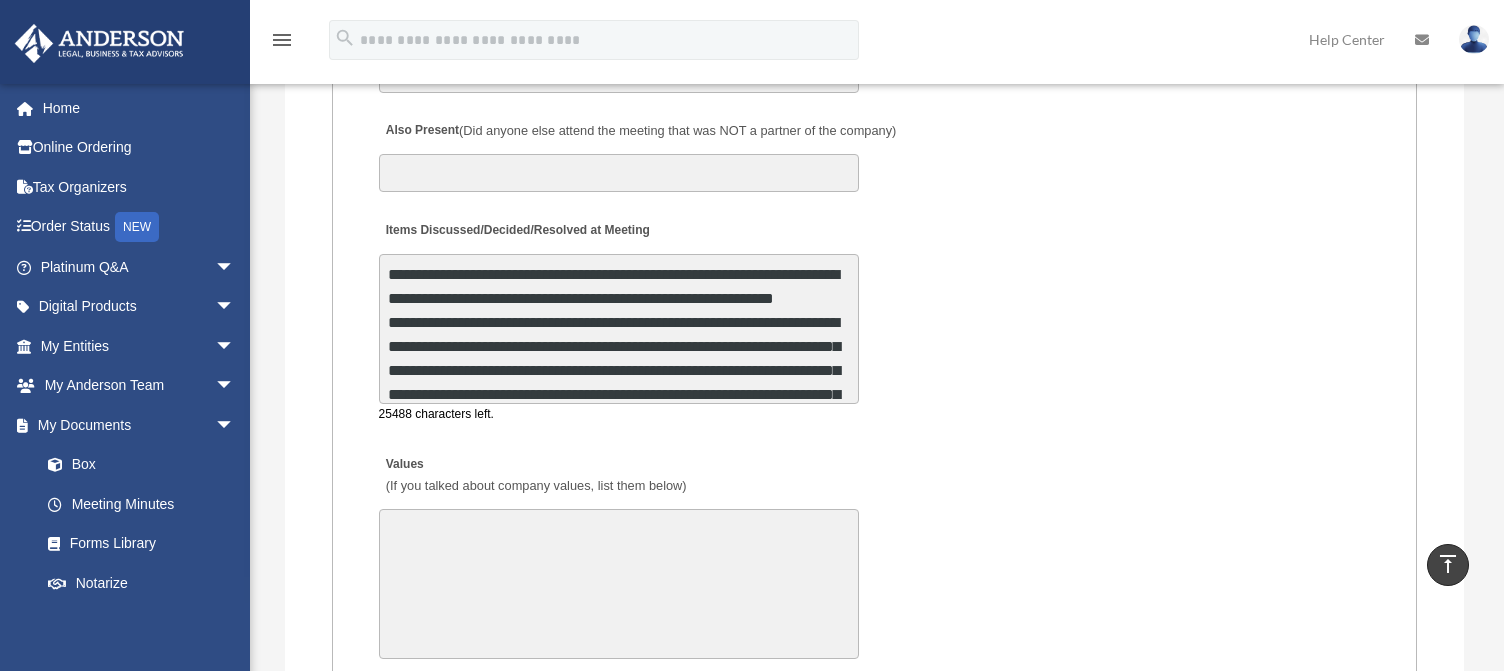 scroll, scrollTop: 1776, scrollLeft: 0, axis: vertical 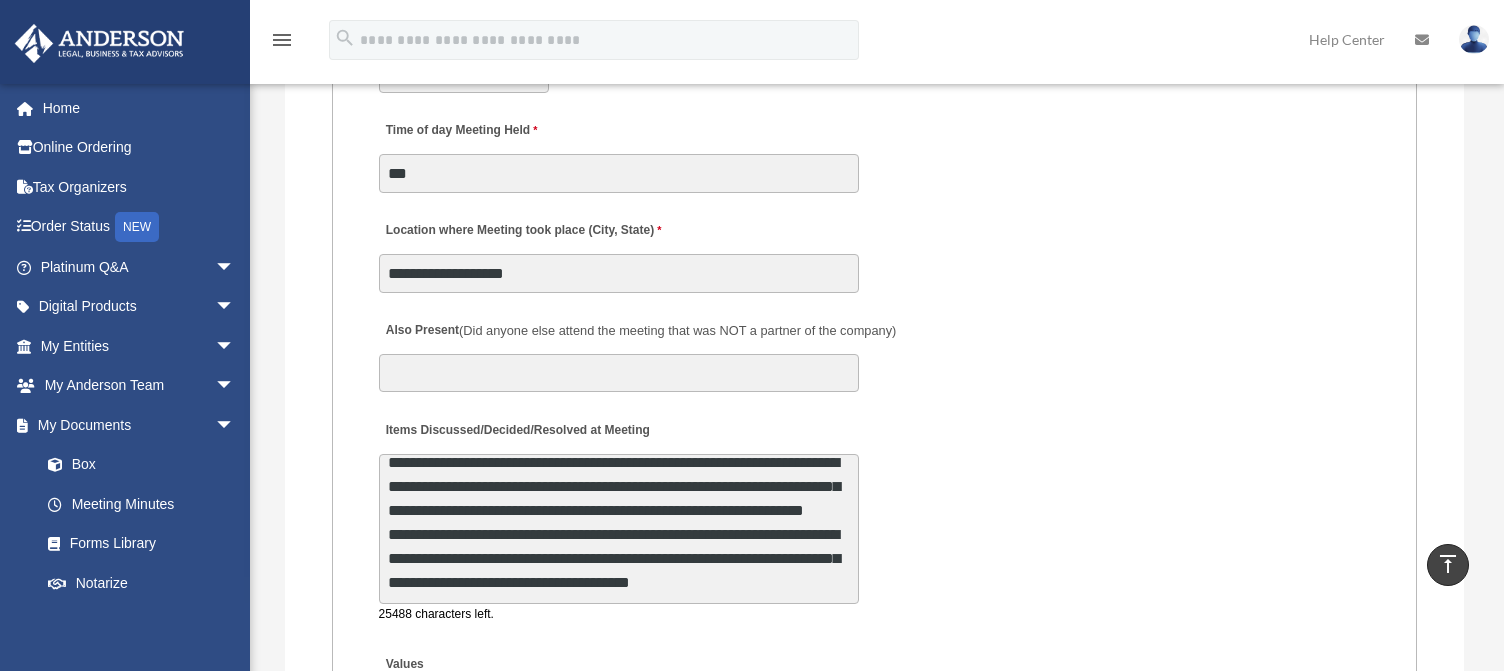 click on "Items Discussed/Decided/Resolved at Meeting" at bounding box center (619, 529) 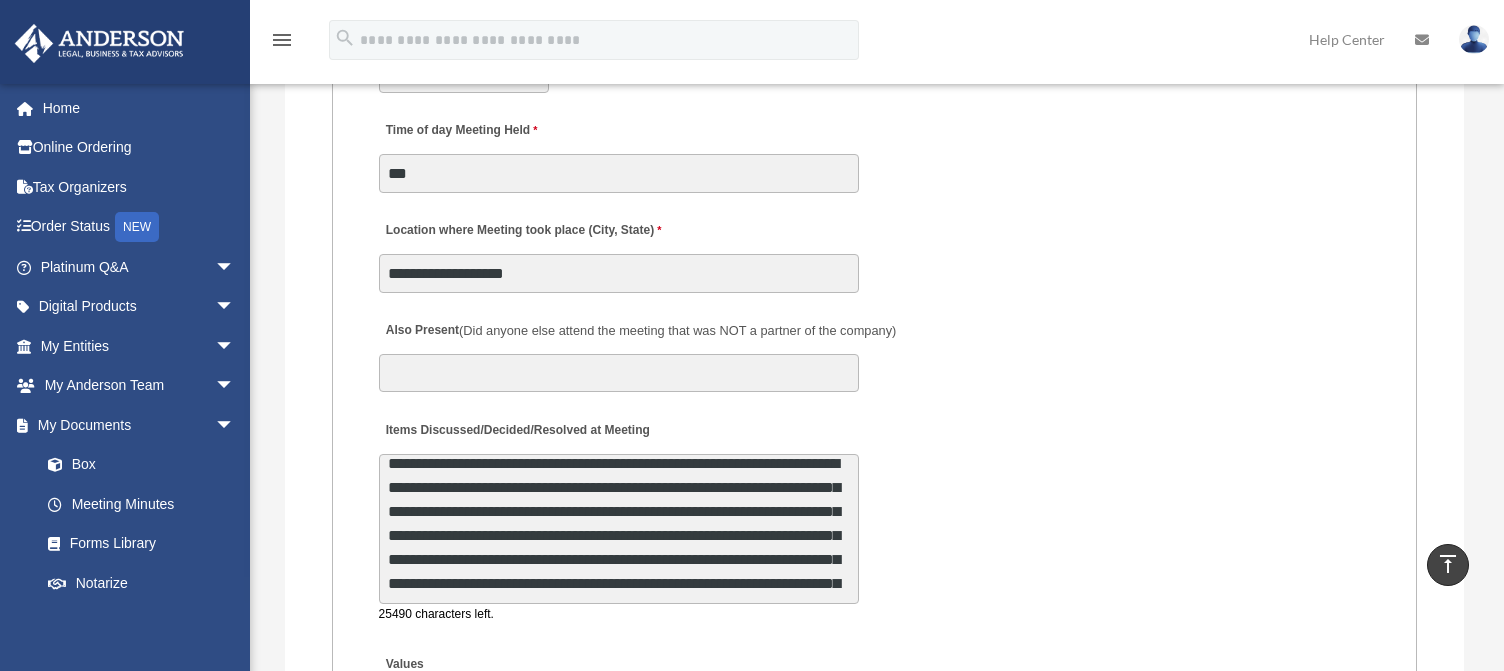 scroll, scrollTop: 11, scrollLeft: 0, axis: vertical 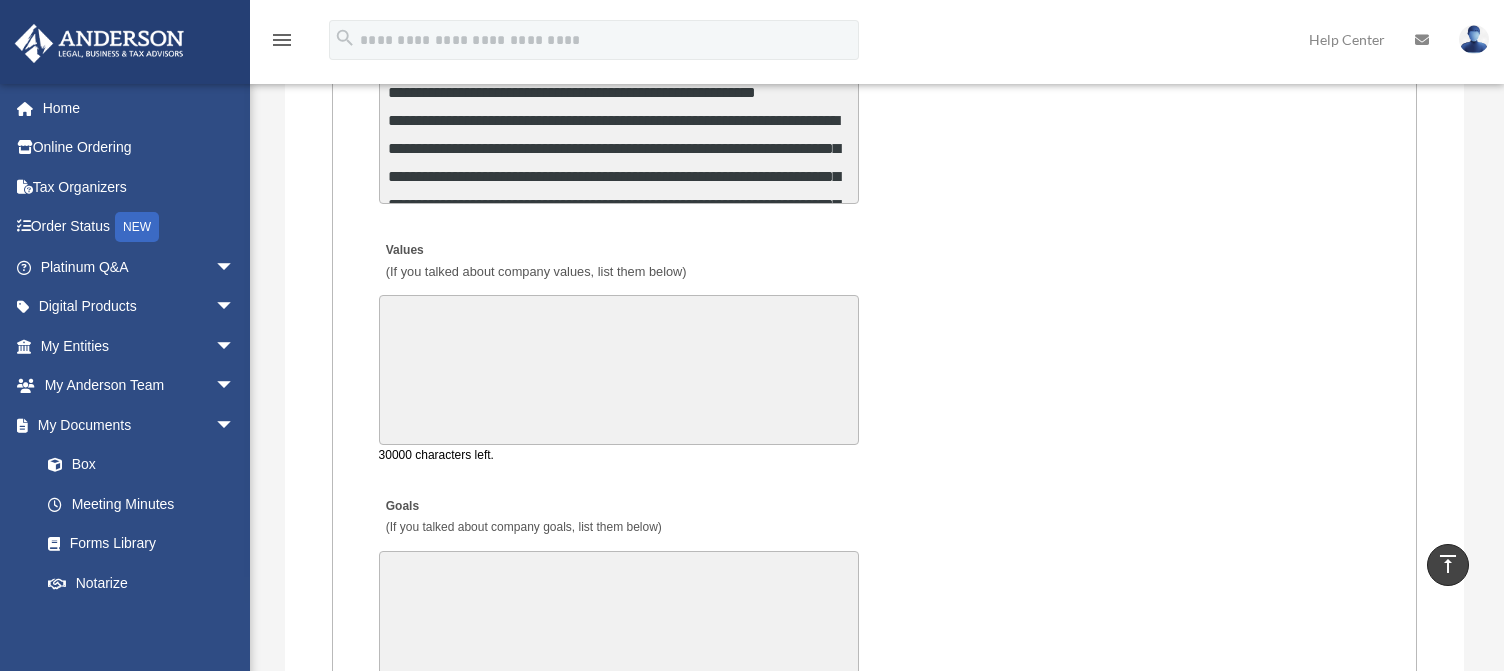 click on "Values (If you talked about company values, list them below)" at bounding box center [619, 370] 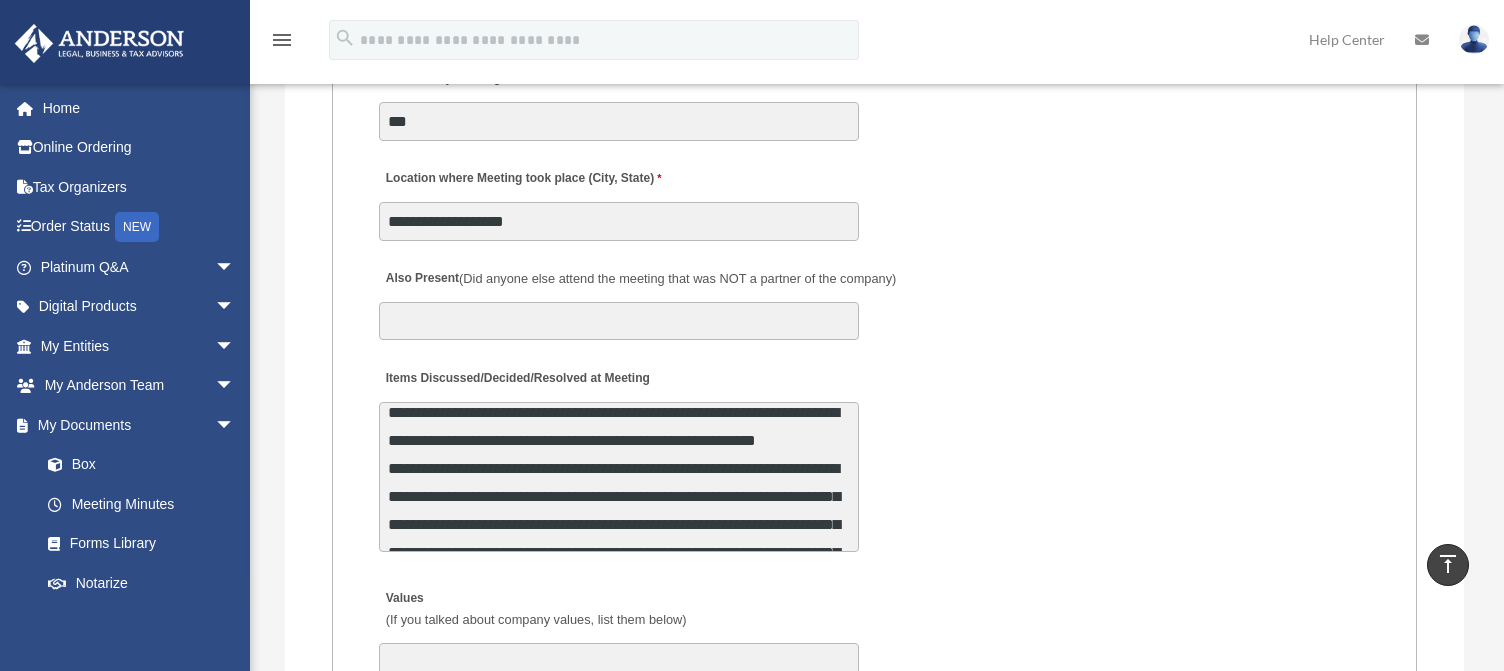 scroll, scrollTop: 3800, scrollLeft: 0, axis: vertical 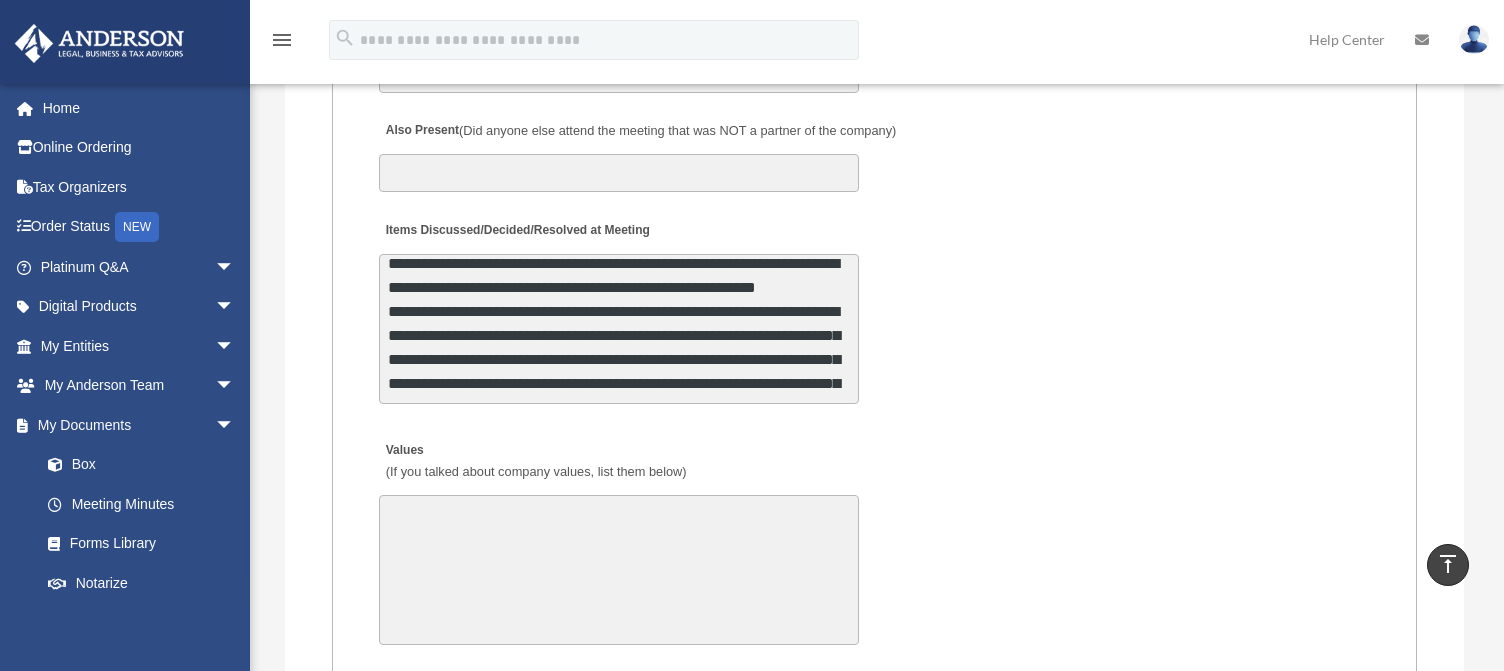 click on "Items Discussed/Decided/Resolved at Meeting" at bounding box center (619, 329) 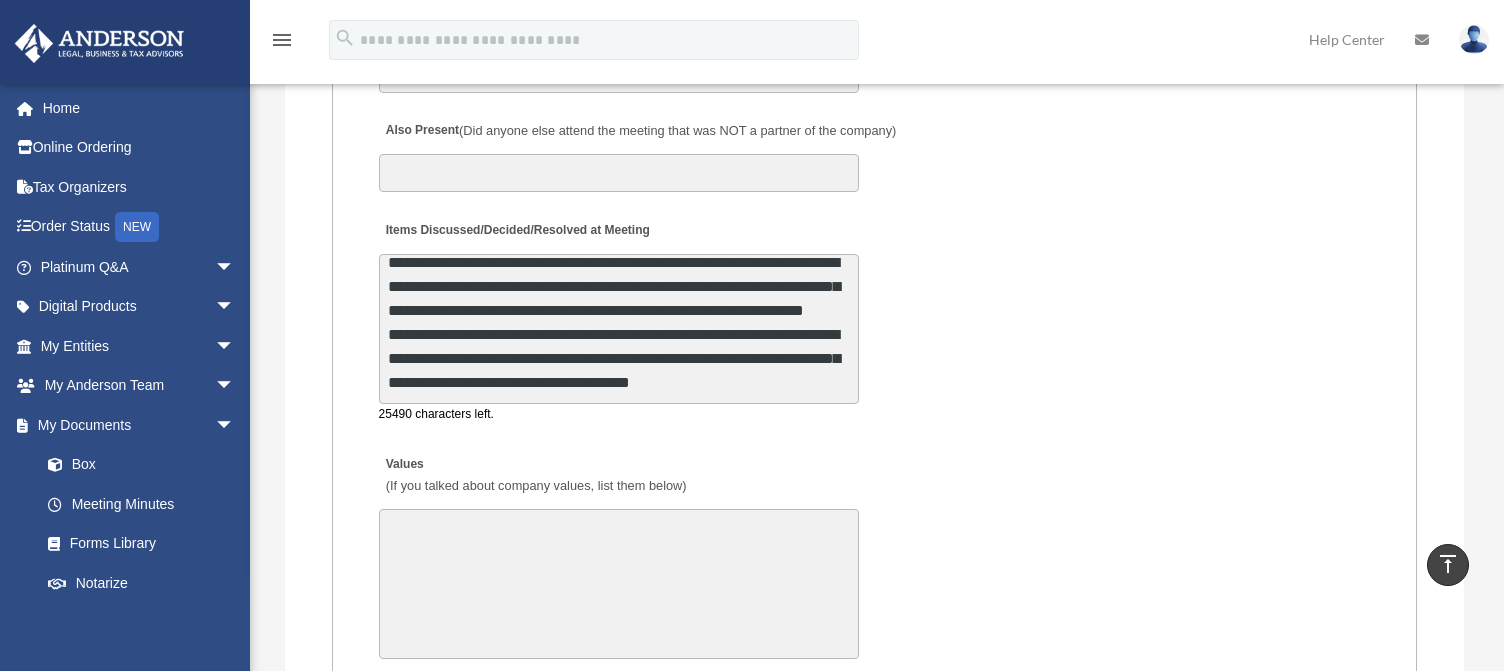 scroll, scrollTop: 1776, scrollLeft: 0, axis: vertical 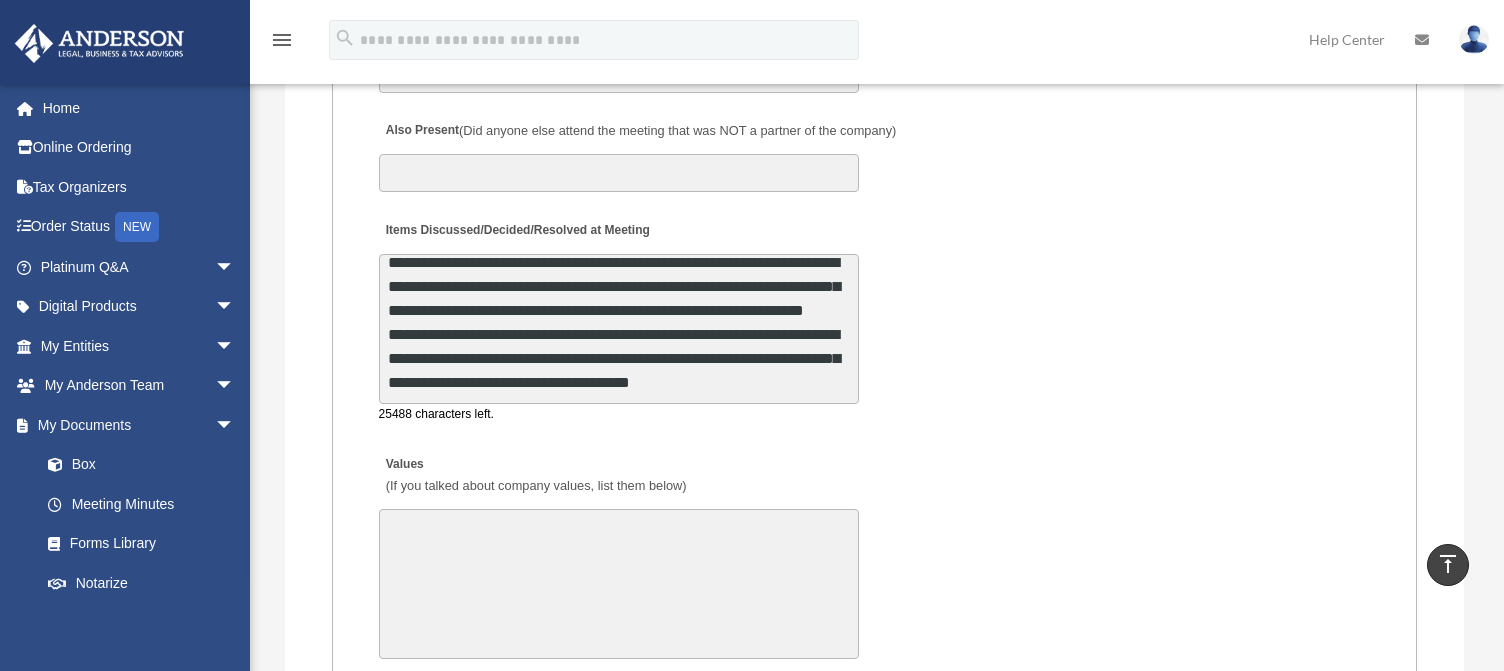 paste on "**********" 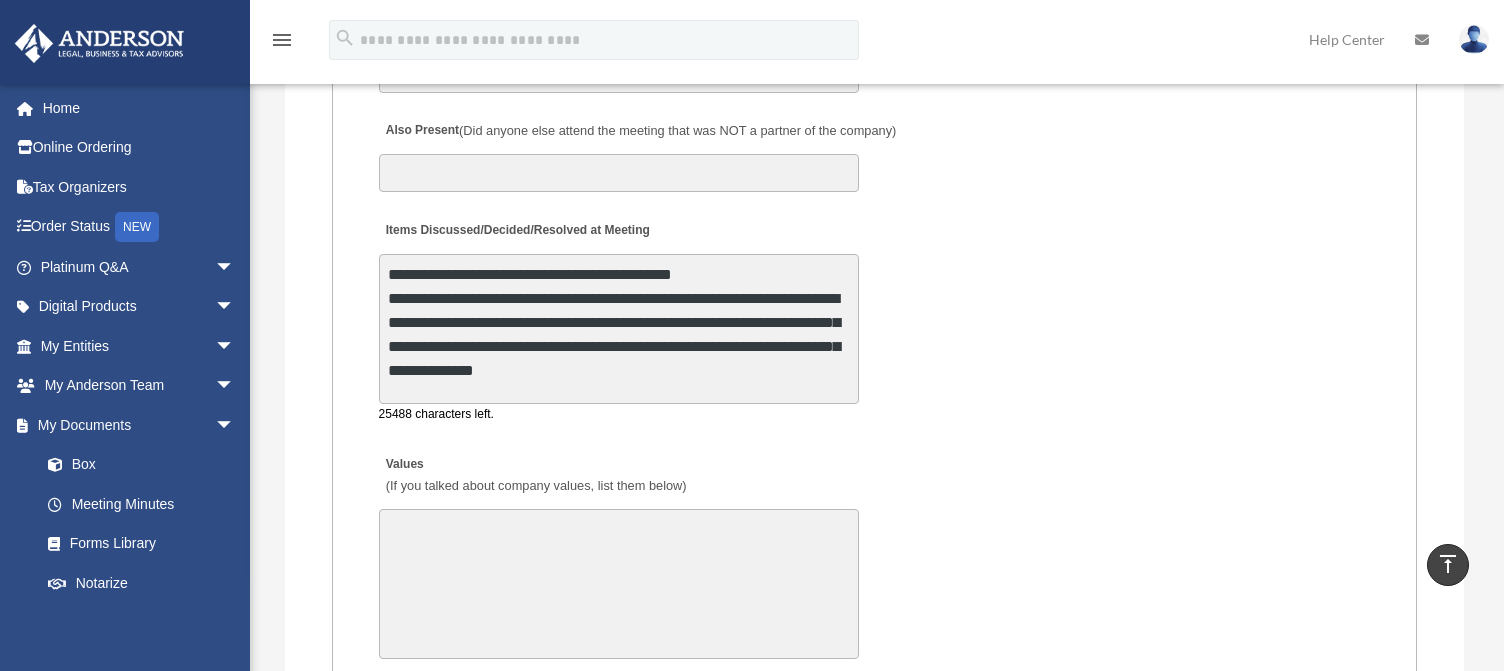 type on "**********" 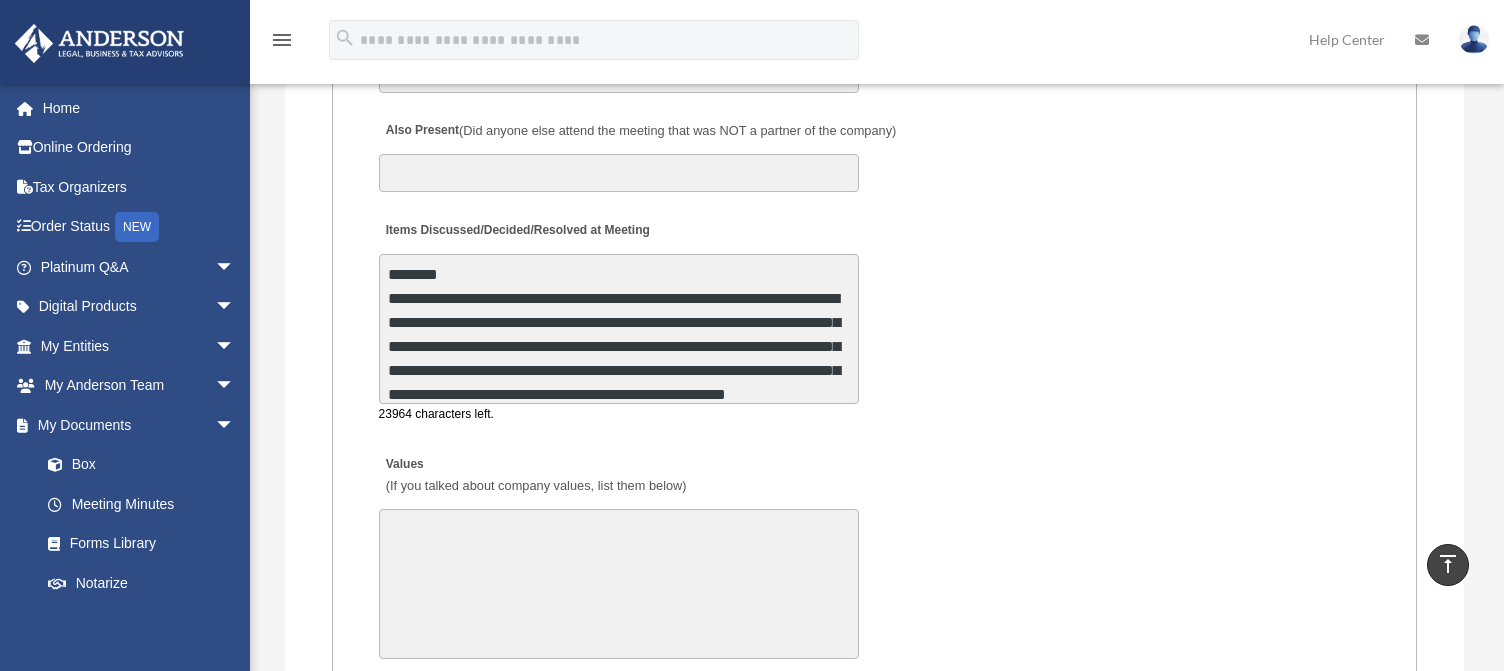 scroll, scrollTop: 1824, scrollLeft: 0, axis: vertical 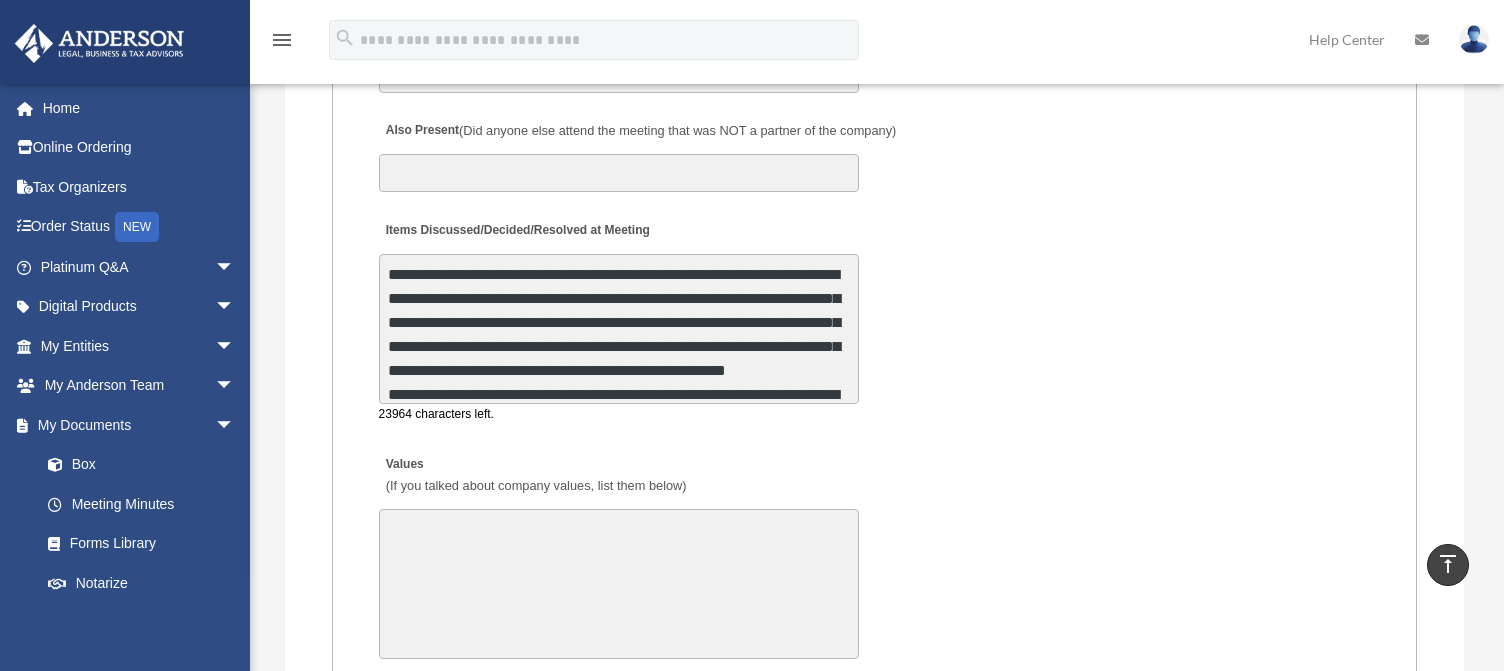 click on "Items Discussed/Decided/Resolved at Meeting" at bounding box center (619, 329) 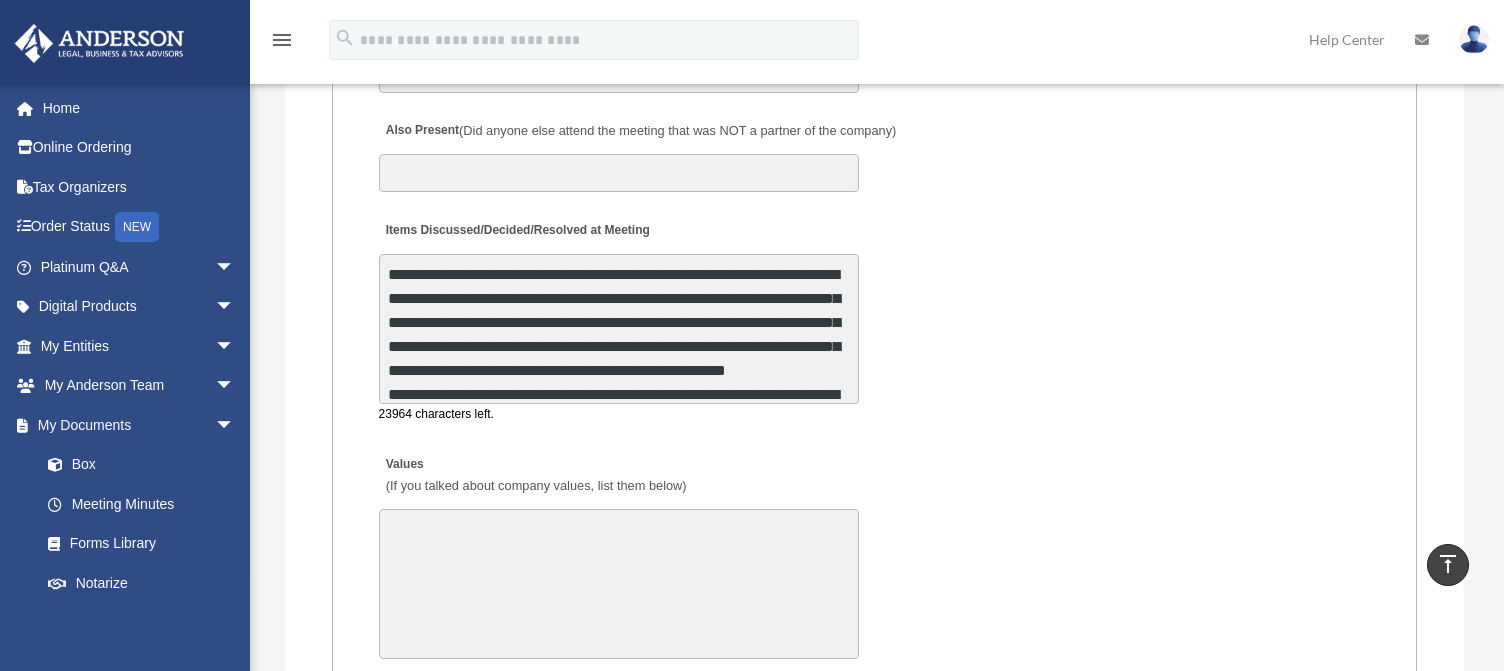scroll, scrollTop: 3600, scrollLeft: 0, axis: vertical 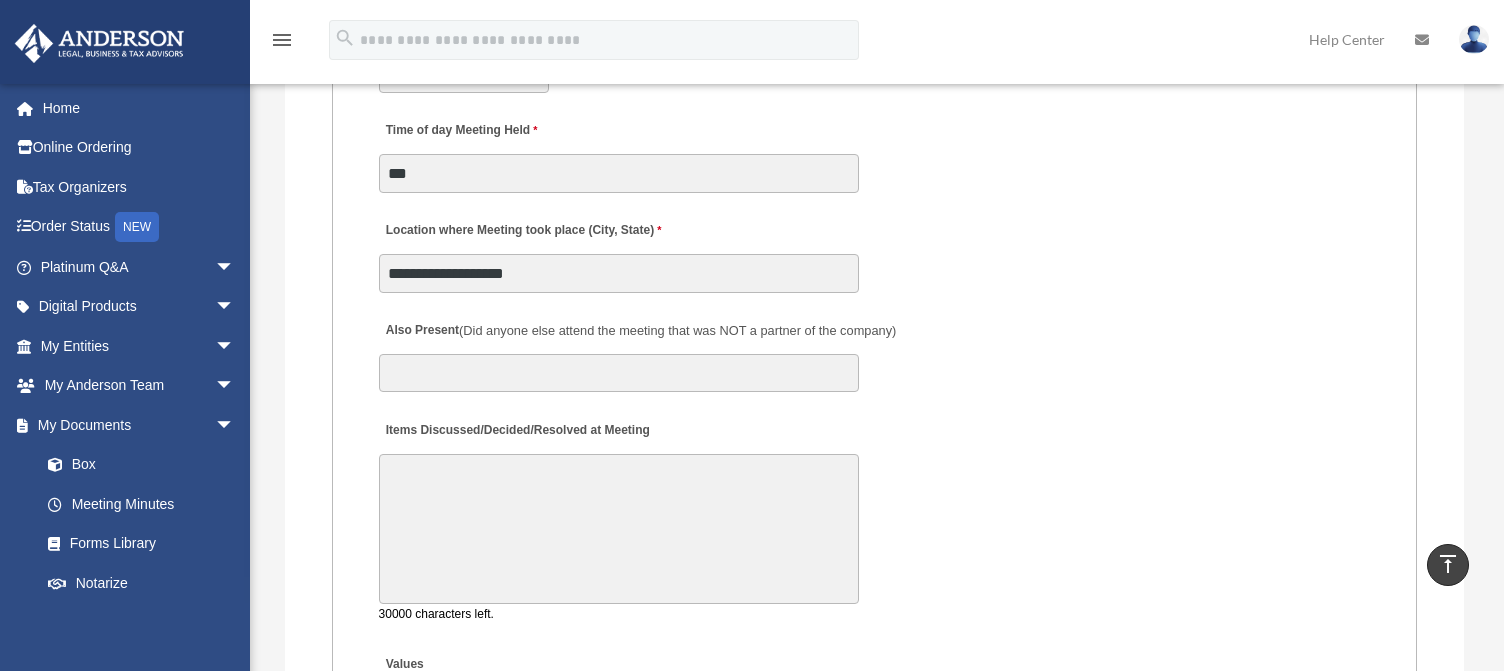 click on "Items Discussed/Decided/Resolved at Meeting" at bounding box center (619, 529) 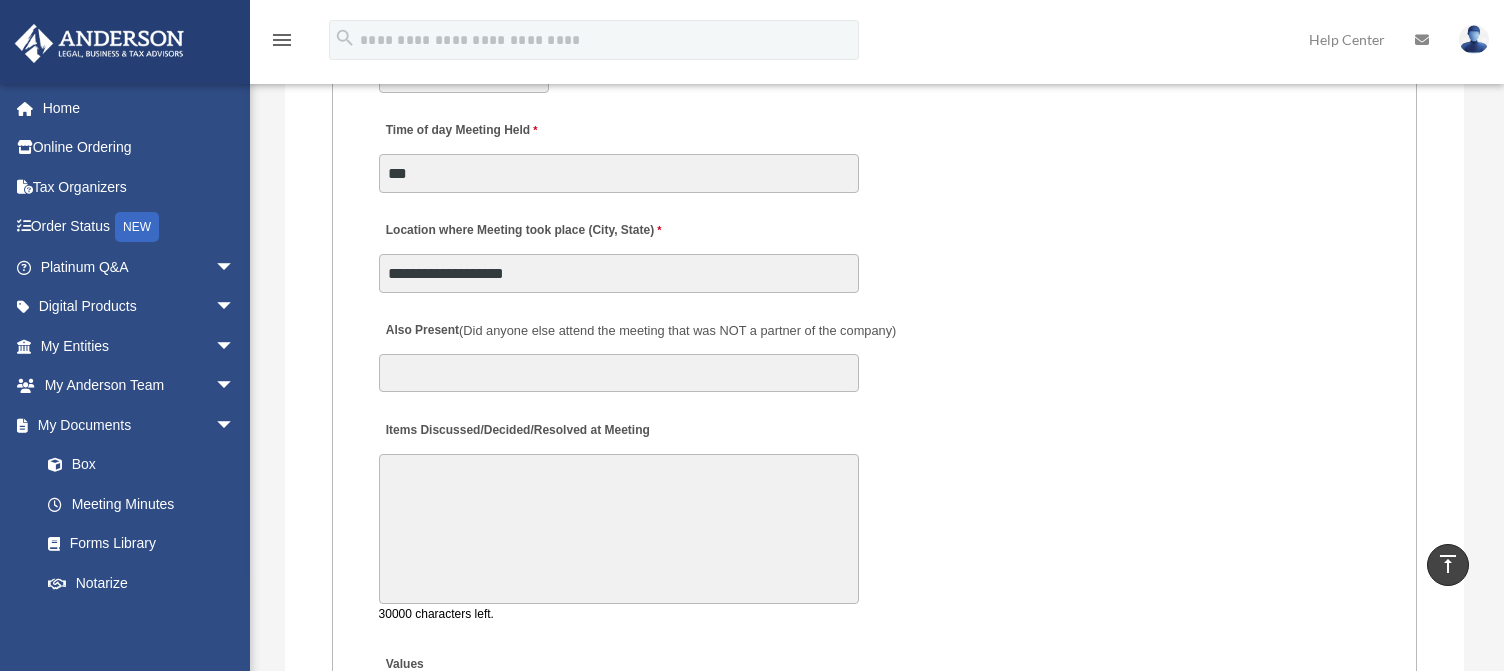 paste on "**********" 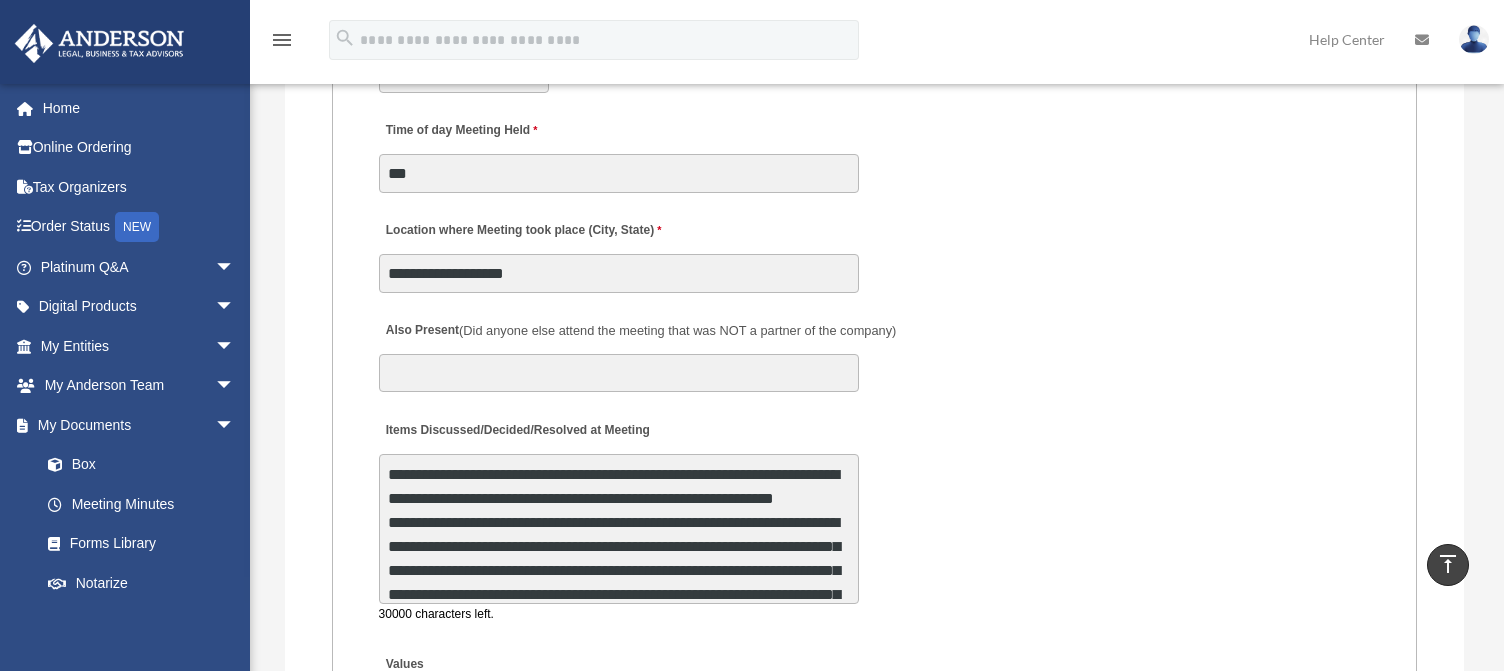 scroll, scrollTop: 2472, scrollLeft: 0, axis: vertical 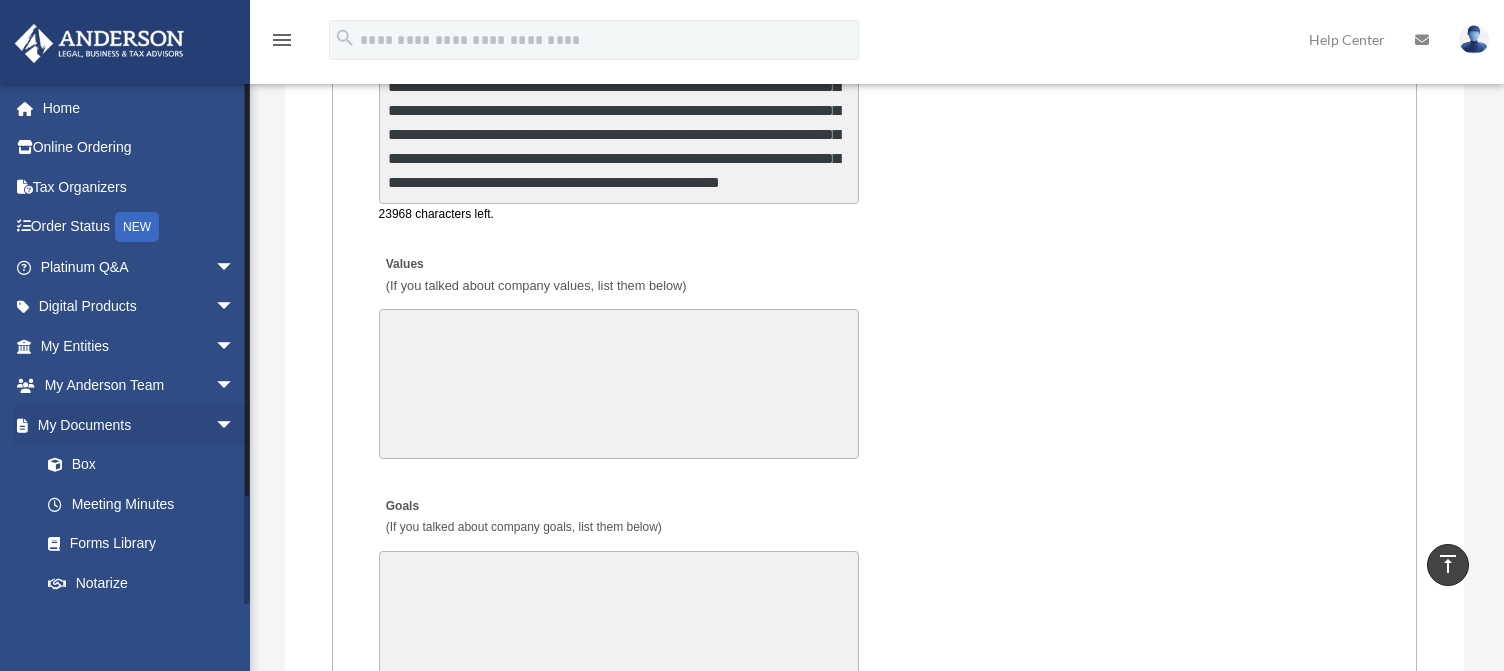 type on "**********" 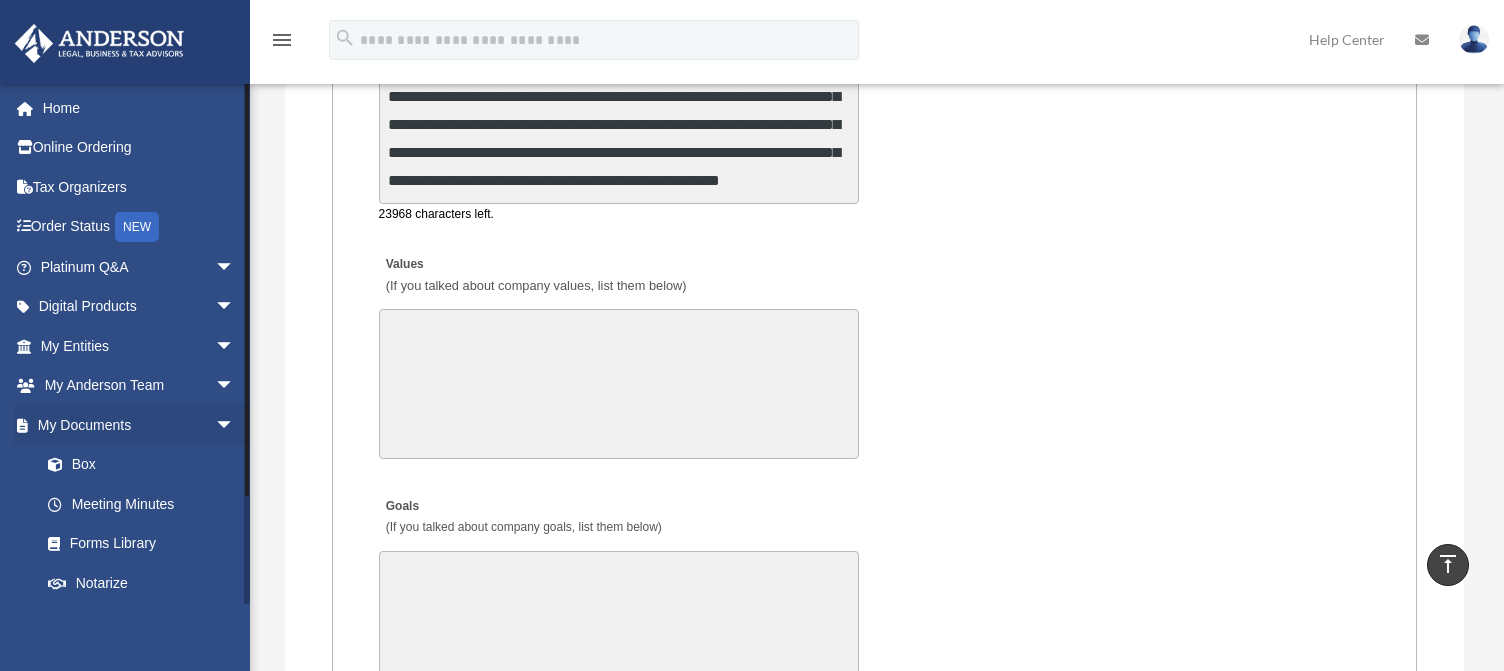 scroll, scrollTop: 2758, scrollLeft: 0, axis: vertical 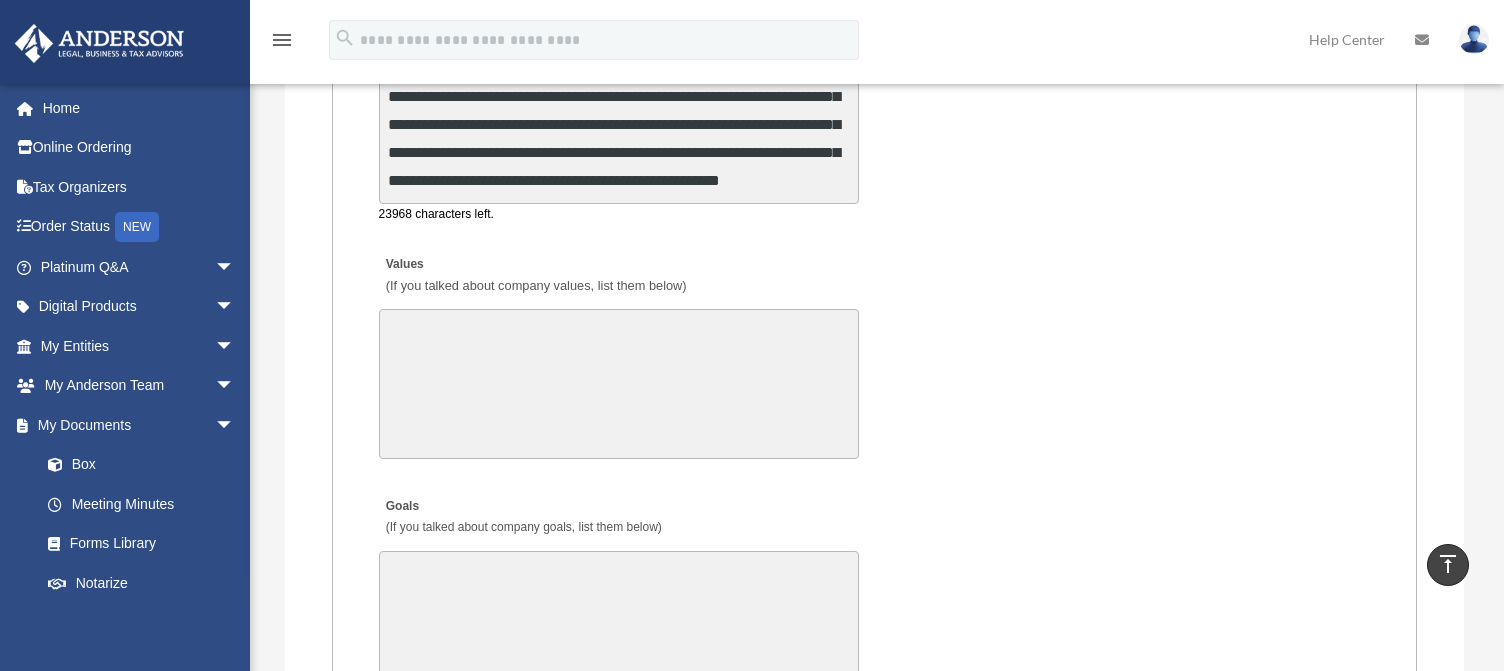 click on "Values (If you talked about company values, list them below)" at bounding box center [619, 384] 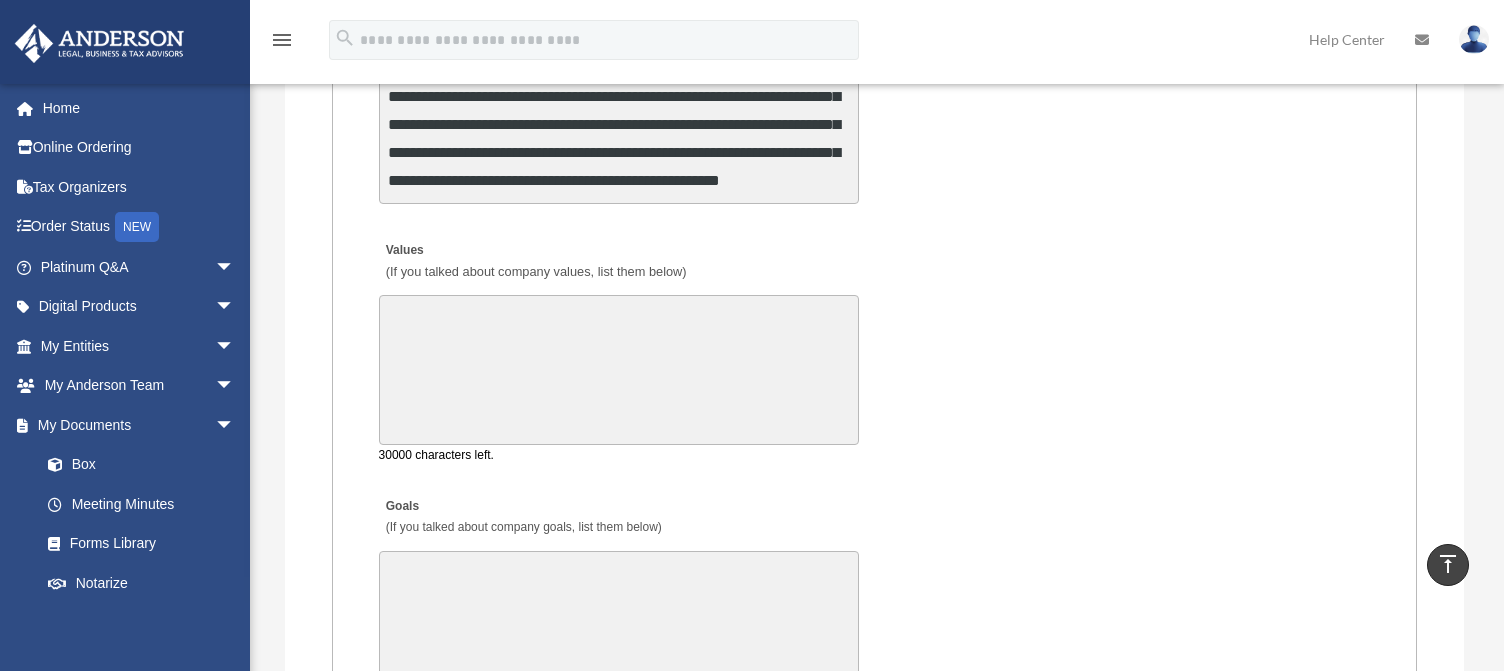 paste on "**********" 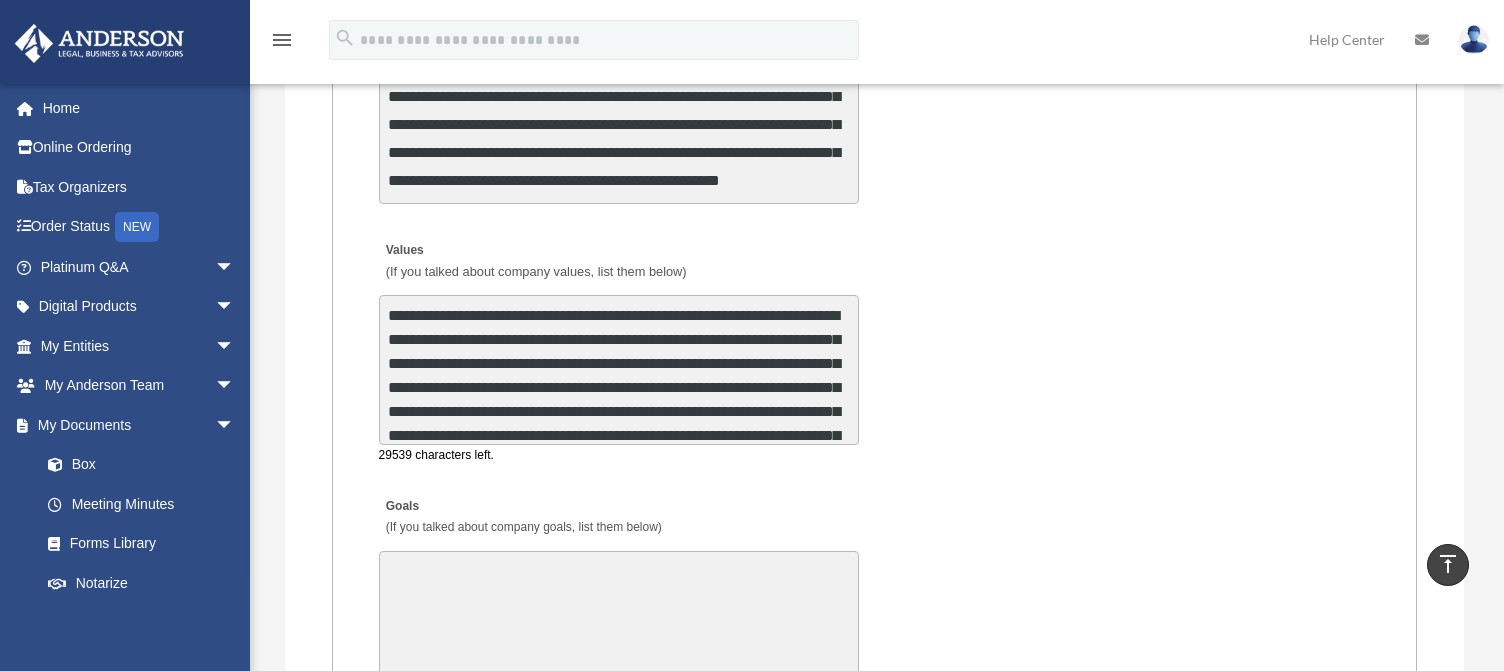scroll, scrollTop: 48, scrollLeft: 0, axis: vertical 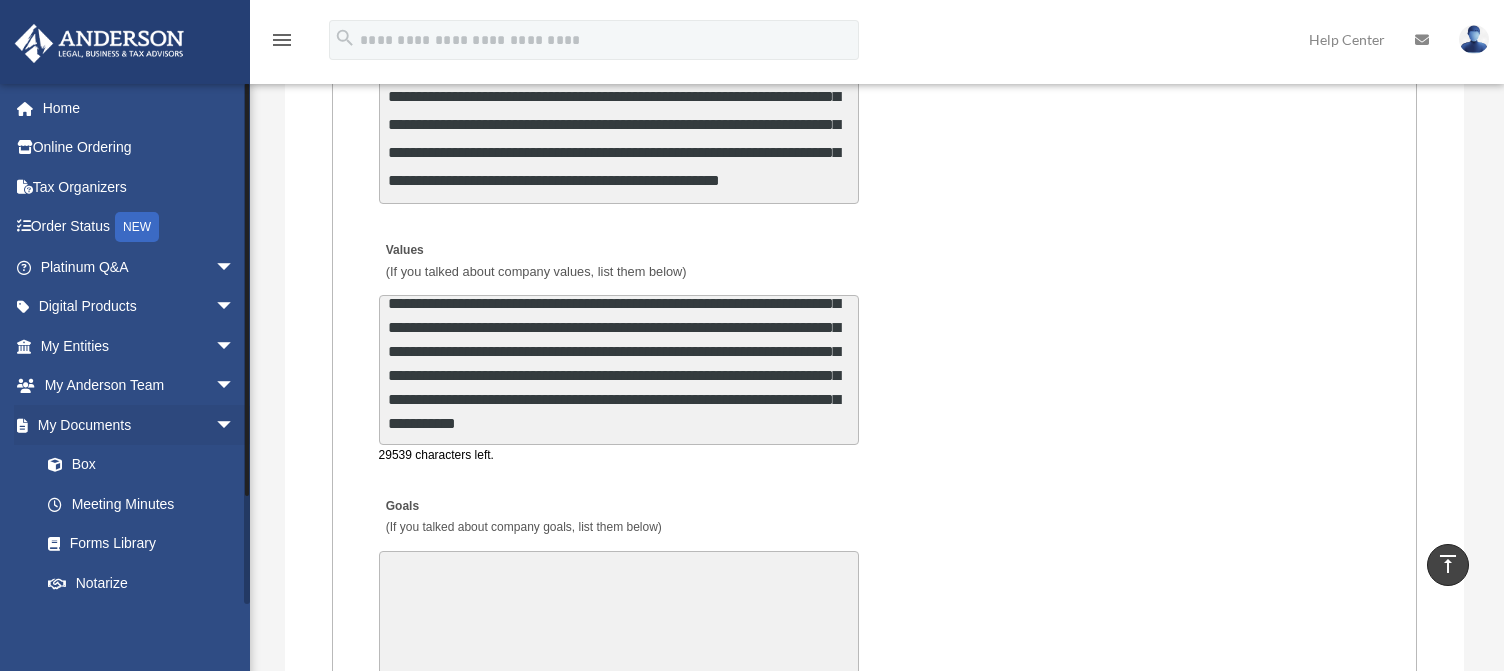 type on "**********" 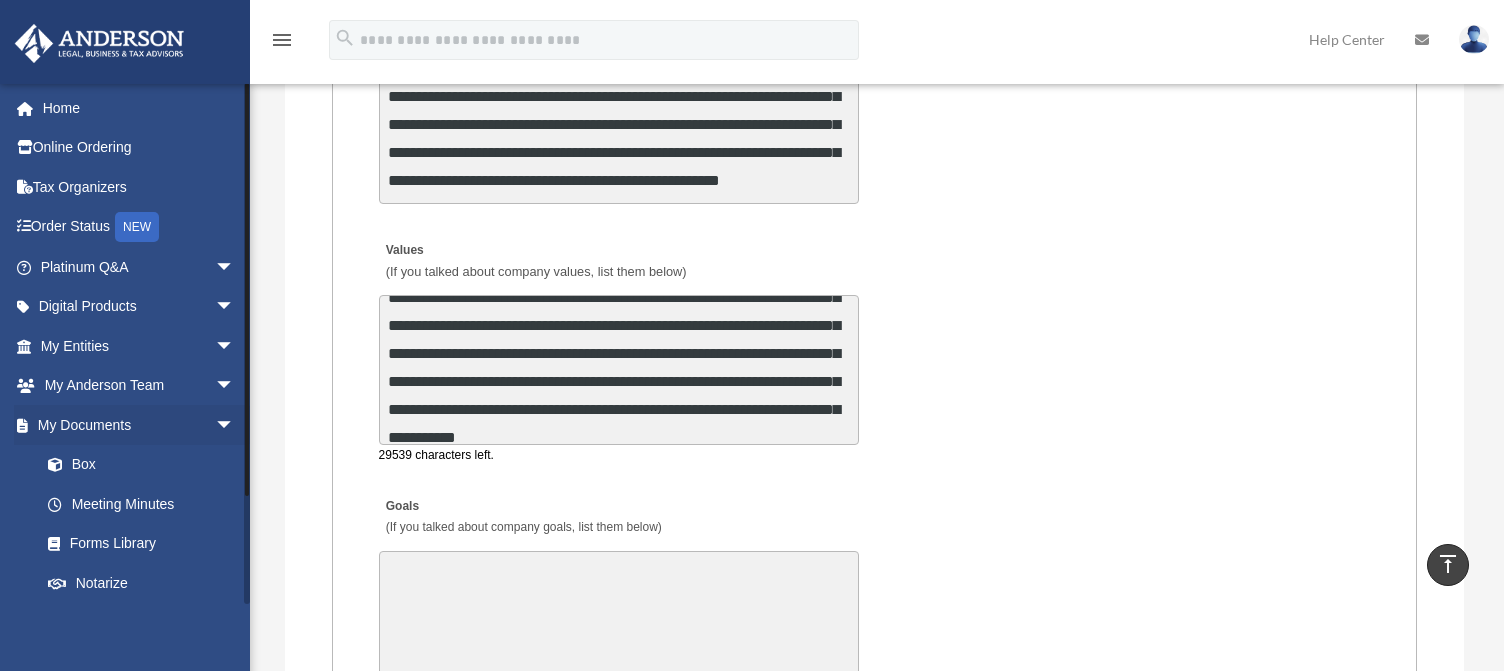 scroll, scrollTop: 50, scrollLeft: 0, axis: vertical 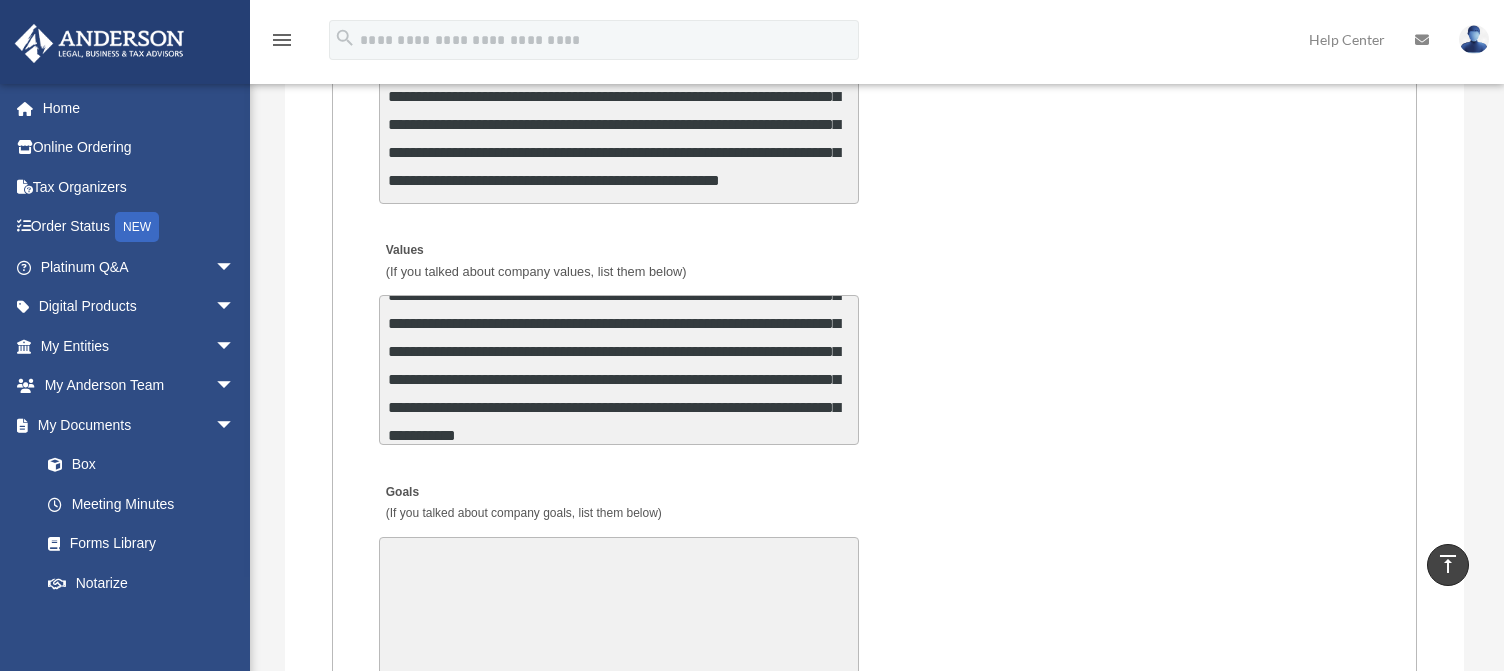 click on "Goals (If you talked about company goals, list them below)" at bounding box center (619, 612) 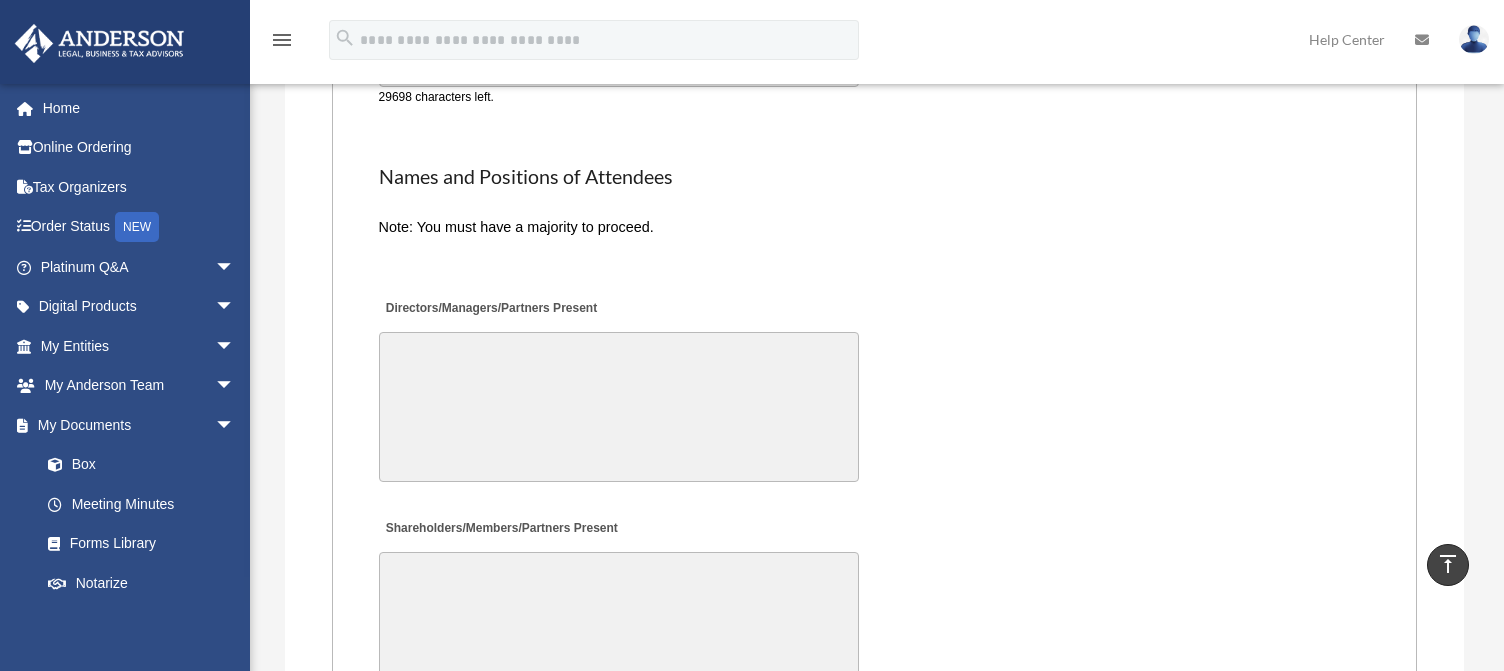scroll, scrollTop: 4800, scrollLeft: 0, axis: vertical 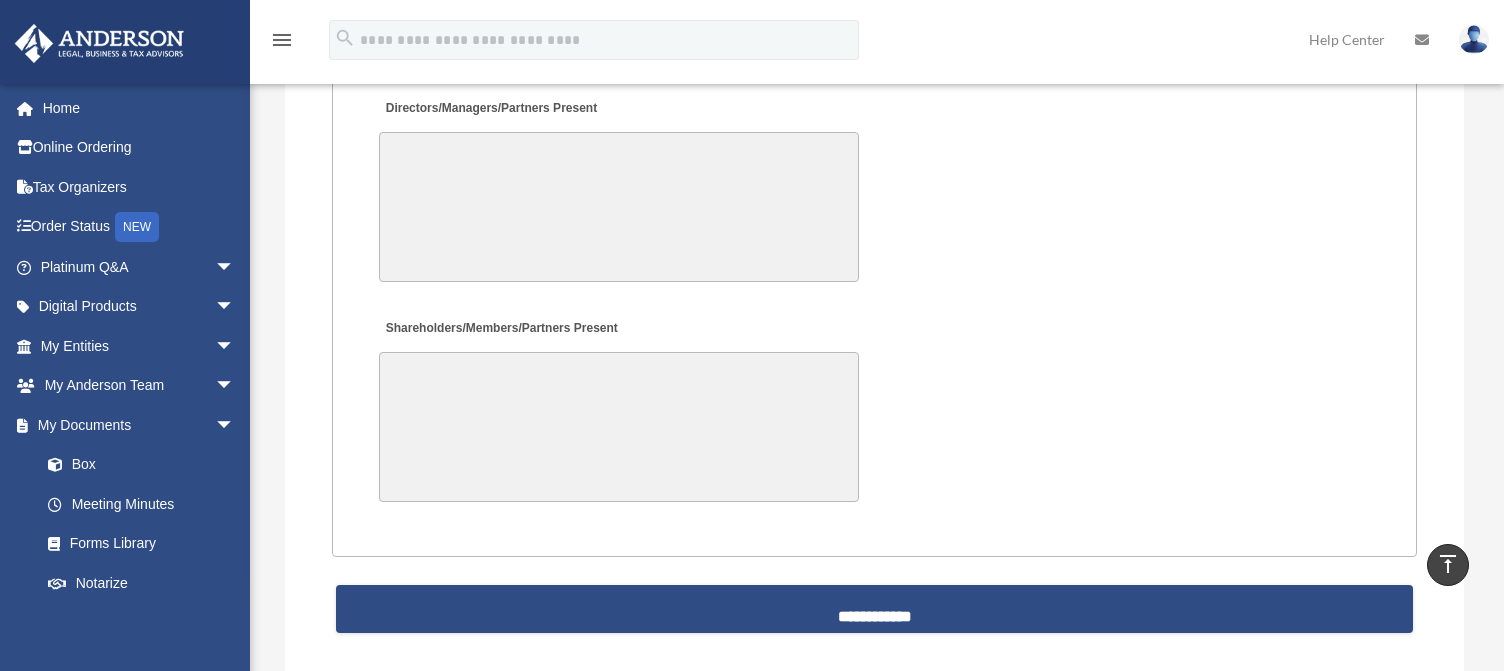 type on "**********" 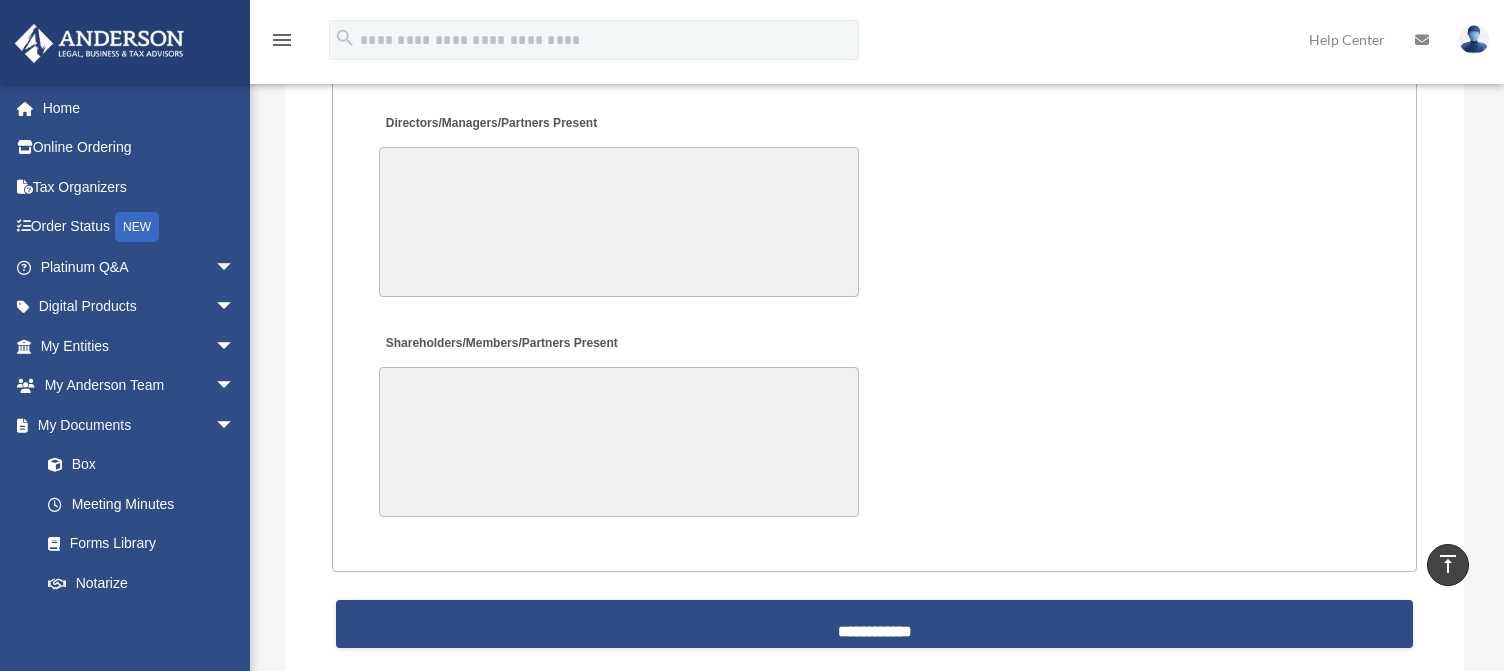 click on "Shareholders/Members/Partners Present" at bounding box center (619, 442) 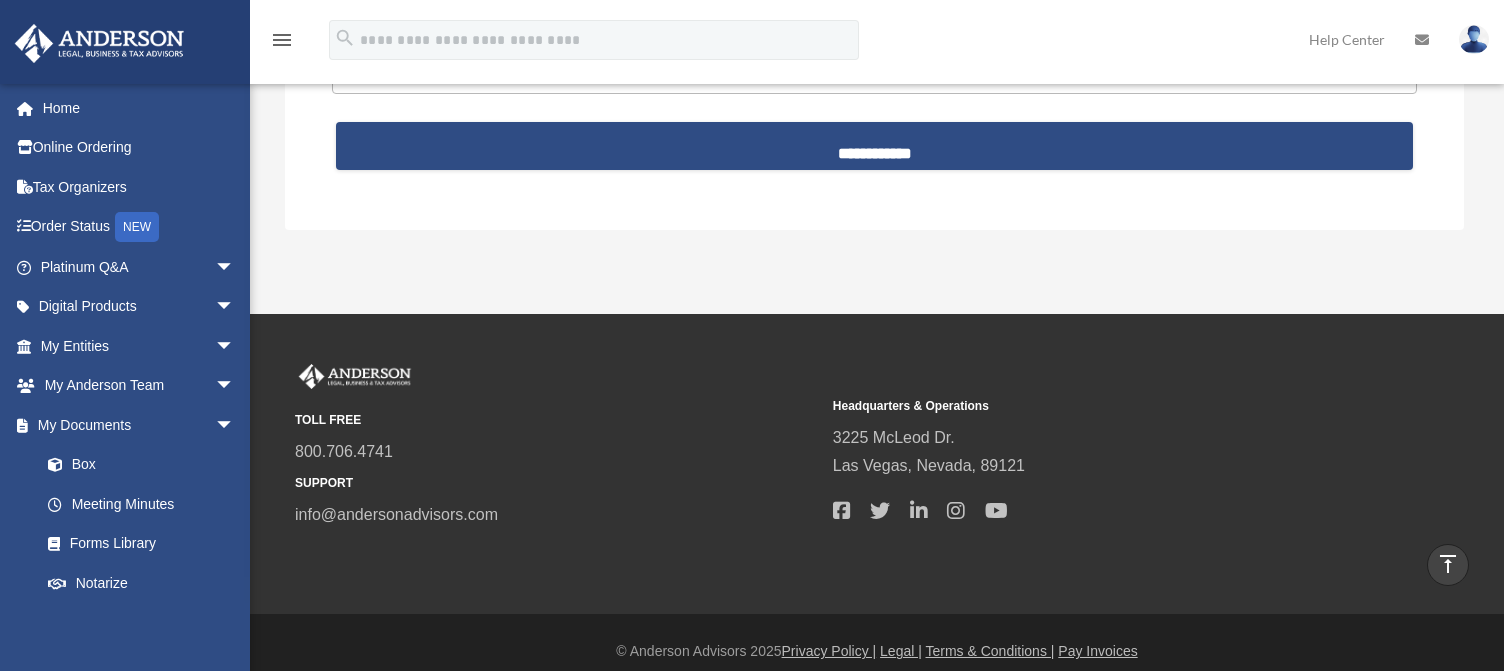 scroll, scrollTop: 4649, scrollLeft: 0, axis: vertical 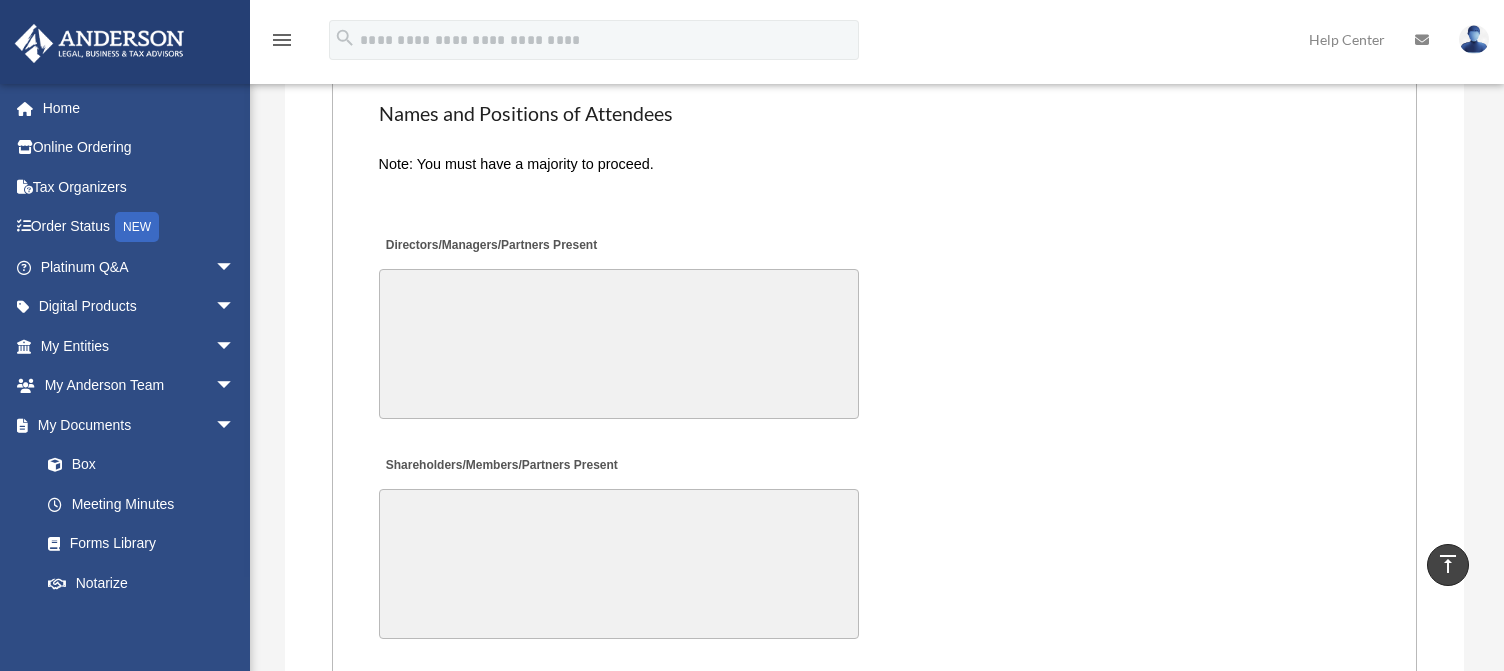 click on "Shareholders/Members/Partners Present" at bounding box center (619, 564) 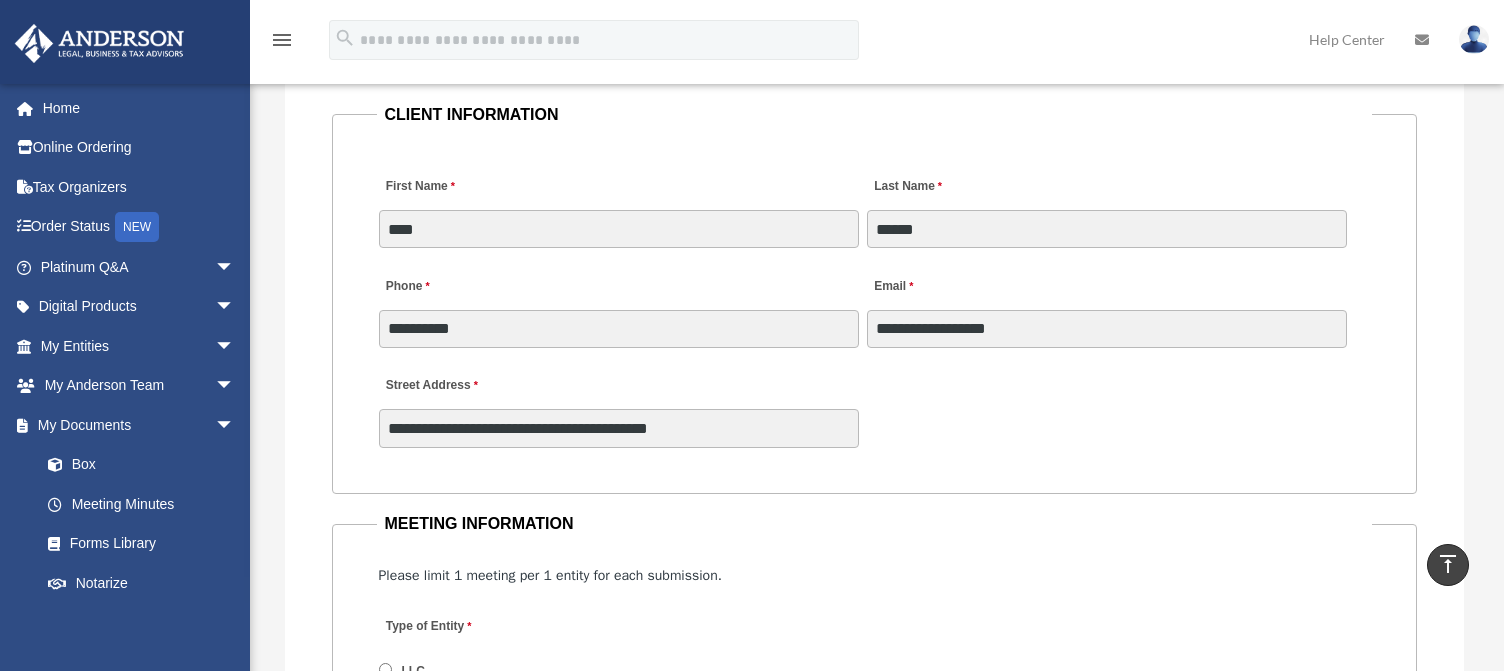 scroll, scrollTop: 2000, scrollLeft: 0, axis: vertical 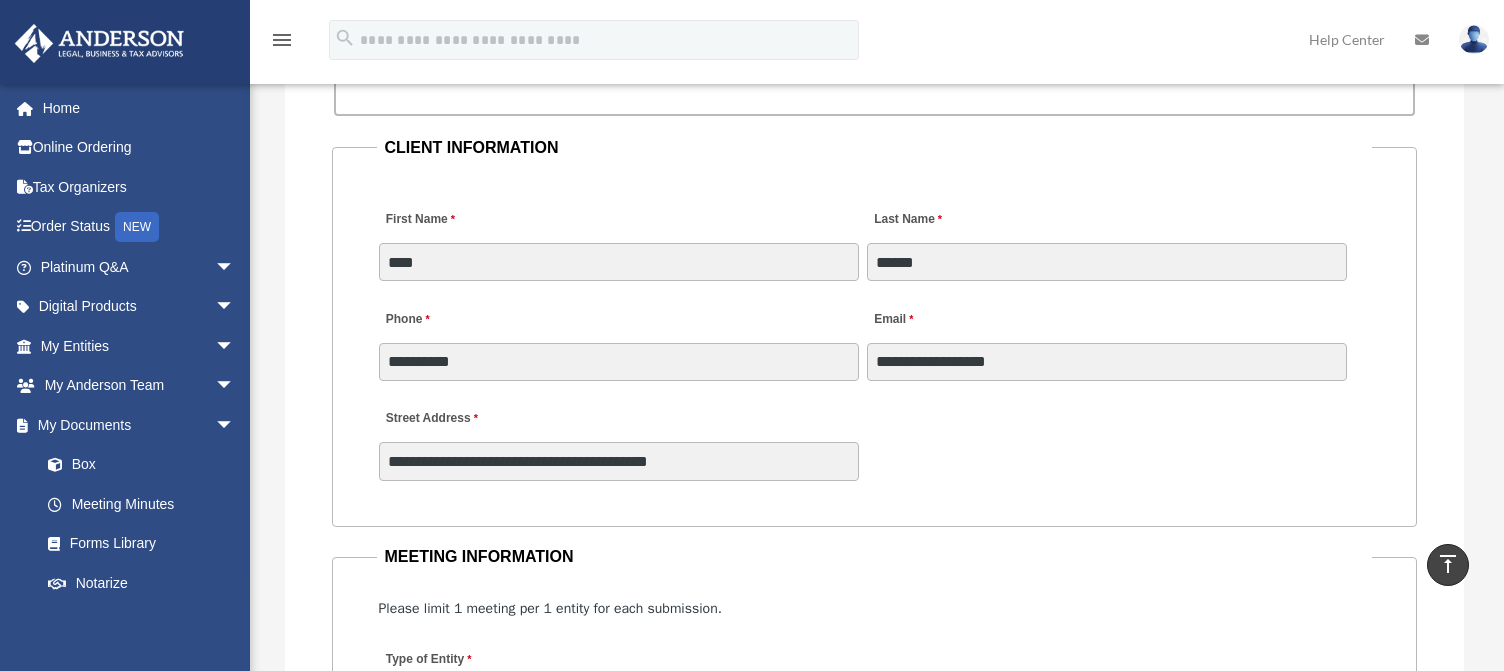 type on "**********" 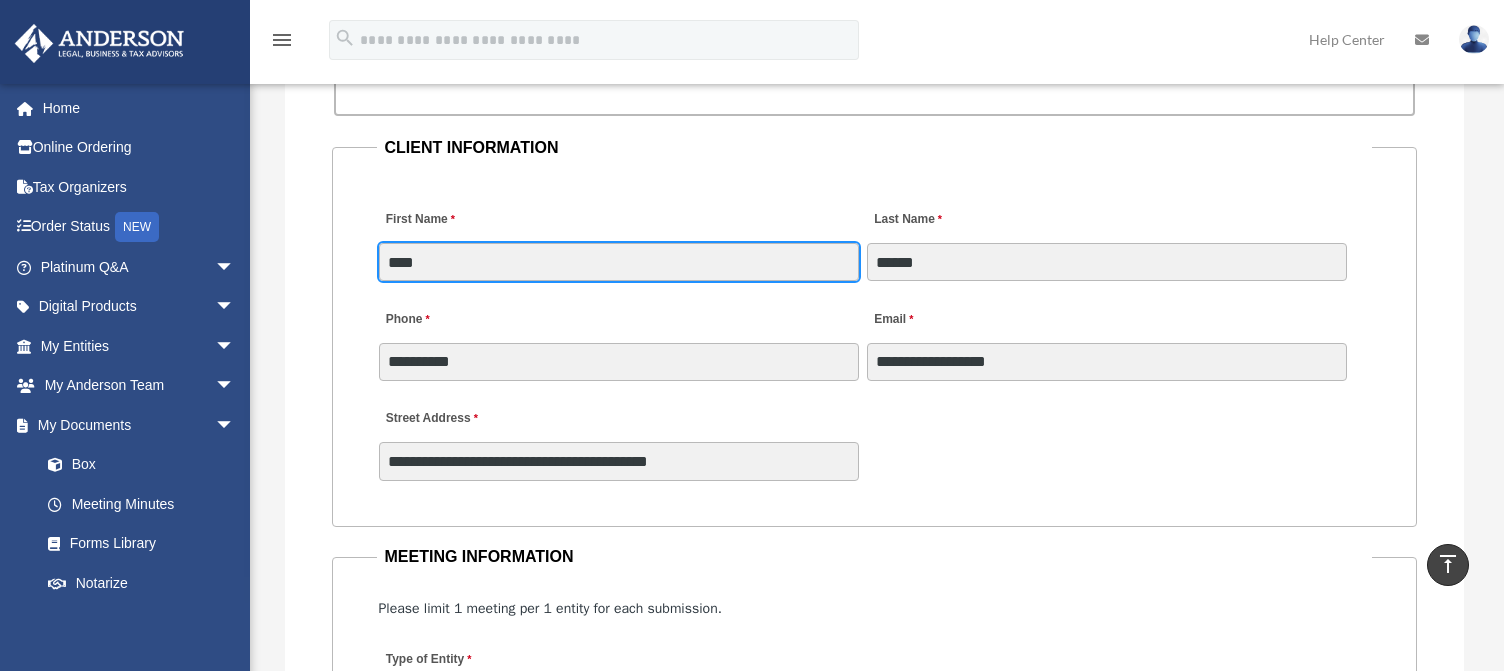 click on "****" at bounding box center [619, 262] 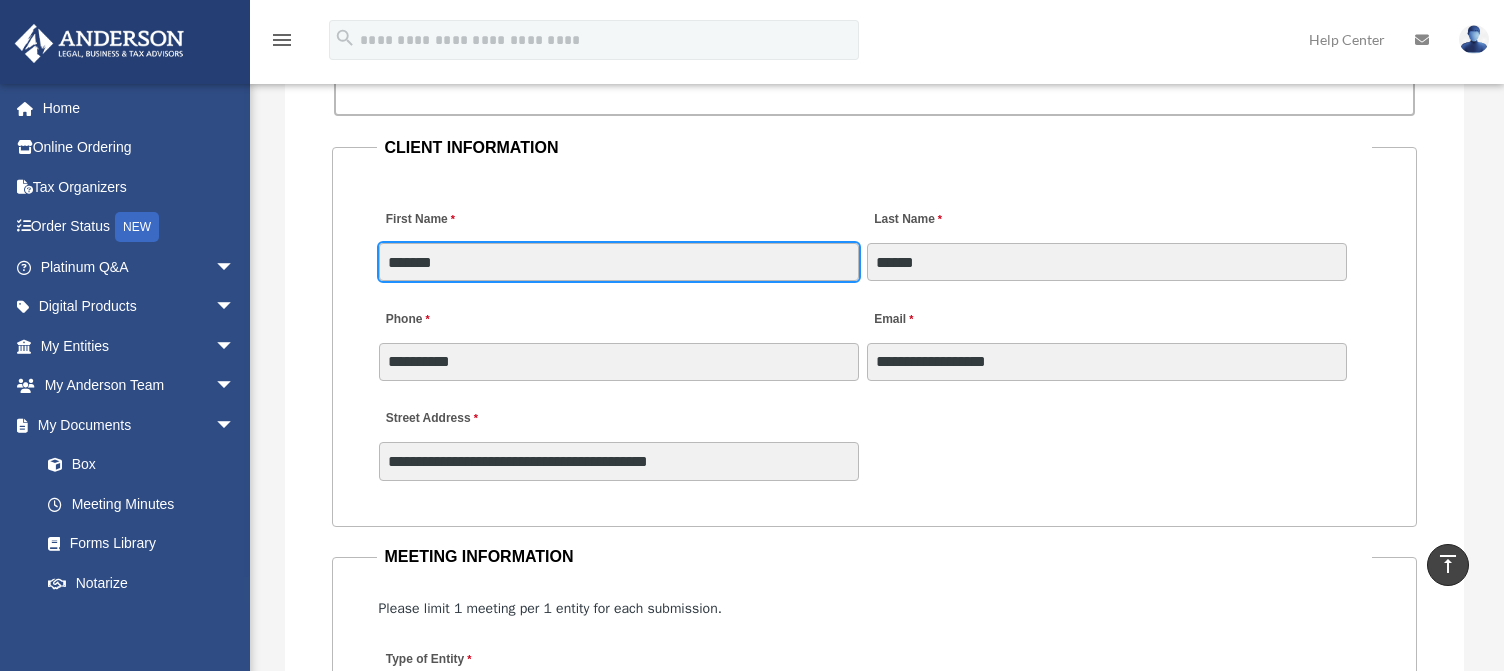 type on "*******" 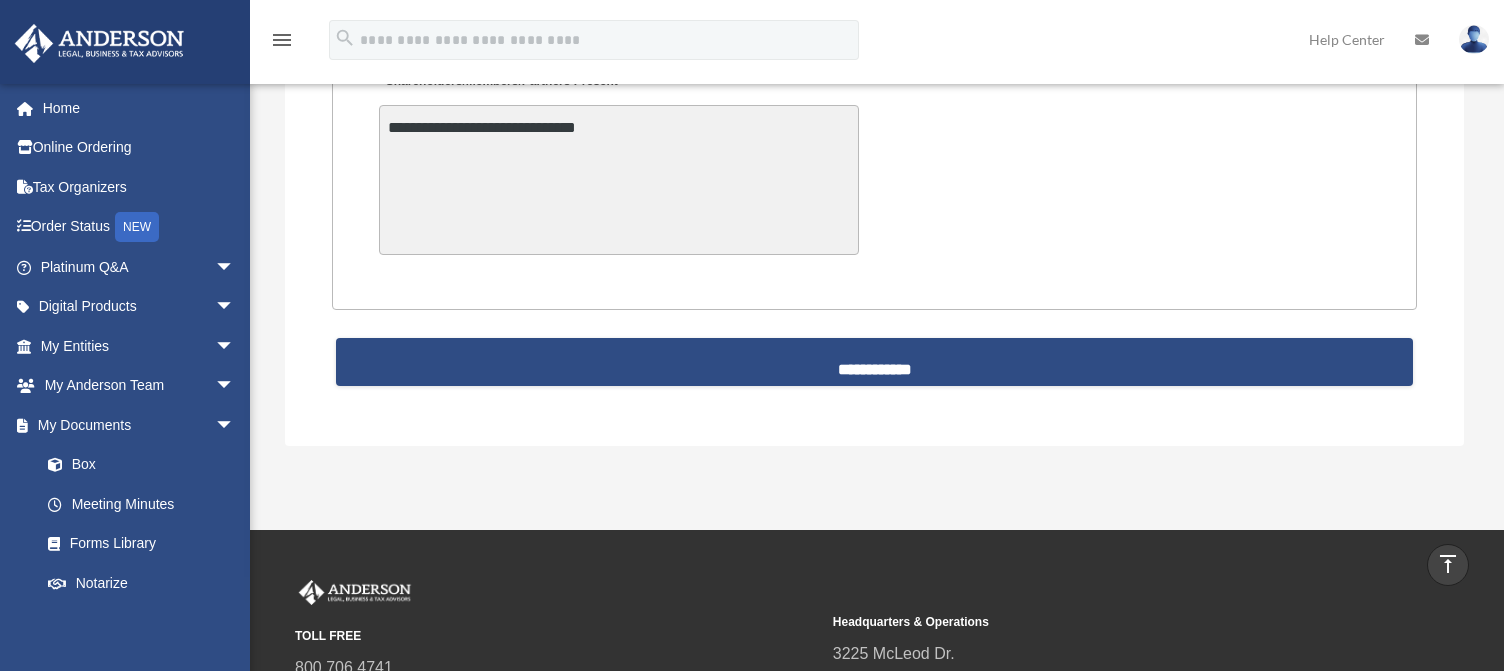 scroll, scrollTop: 5000, scrollLeft: 0, axis: vertical 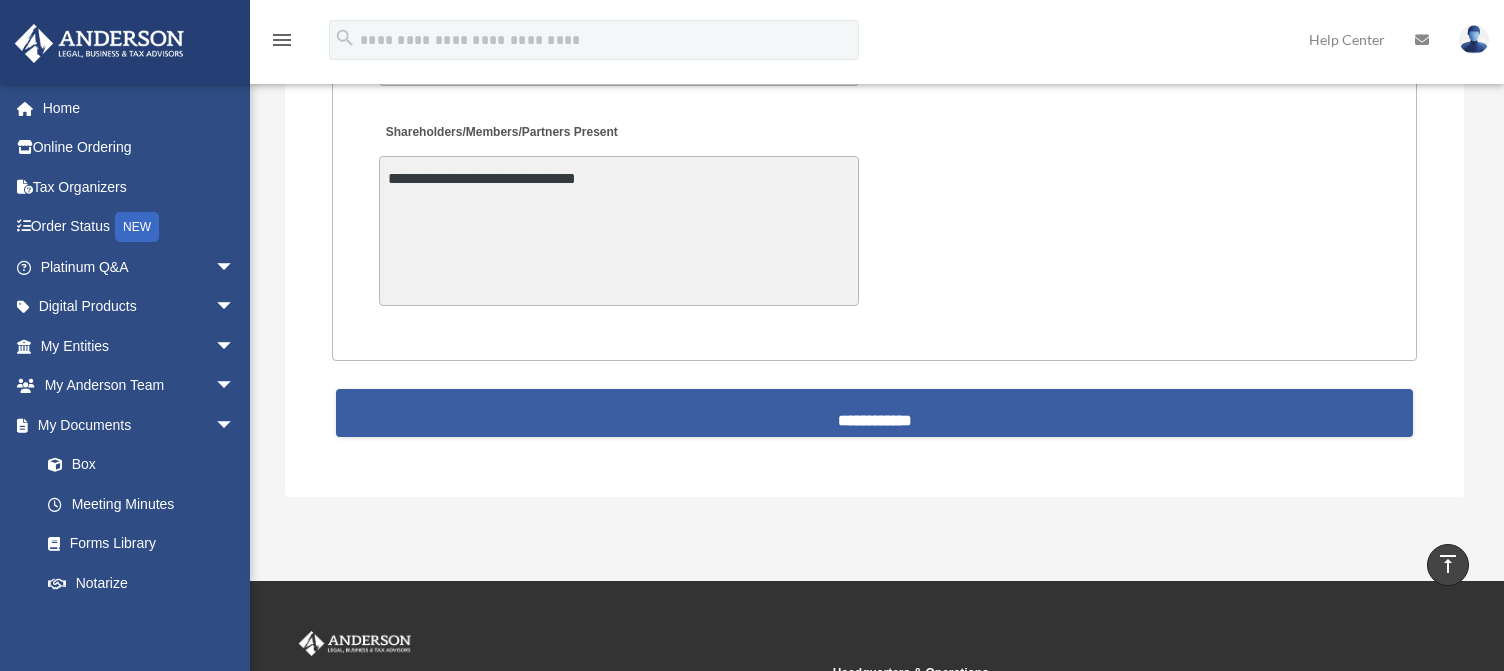 click on "**********" at bounding box center [874, 413] 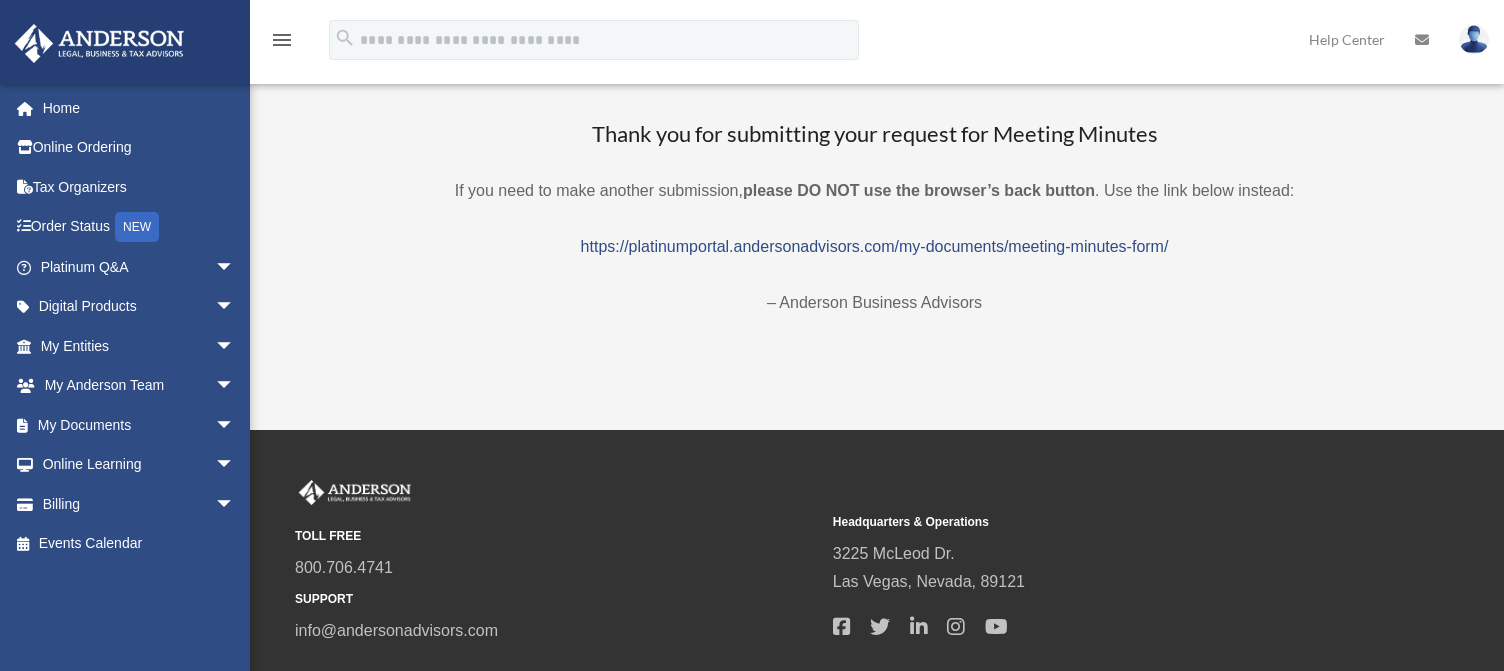 scroll, scrollTop: 0, scrollLeft: 0, axis: both 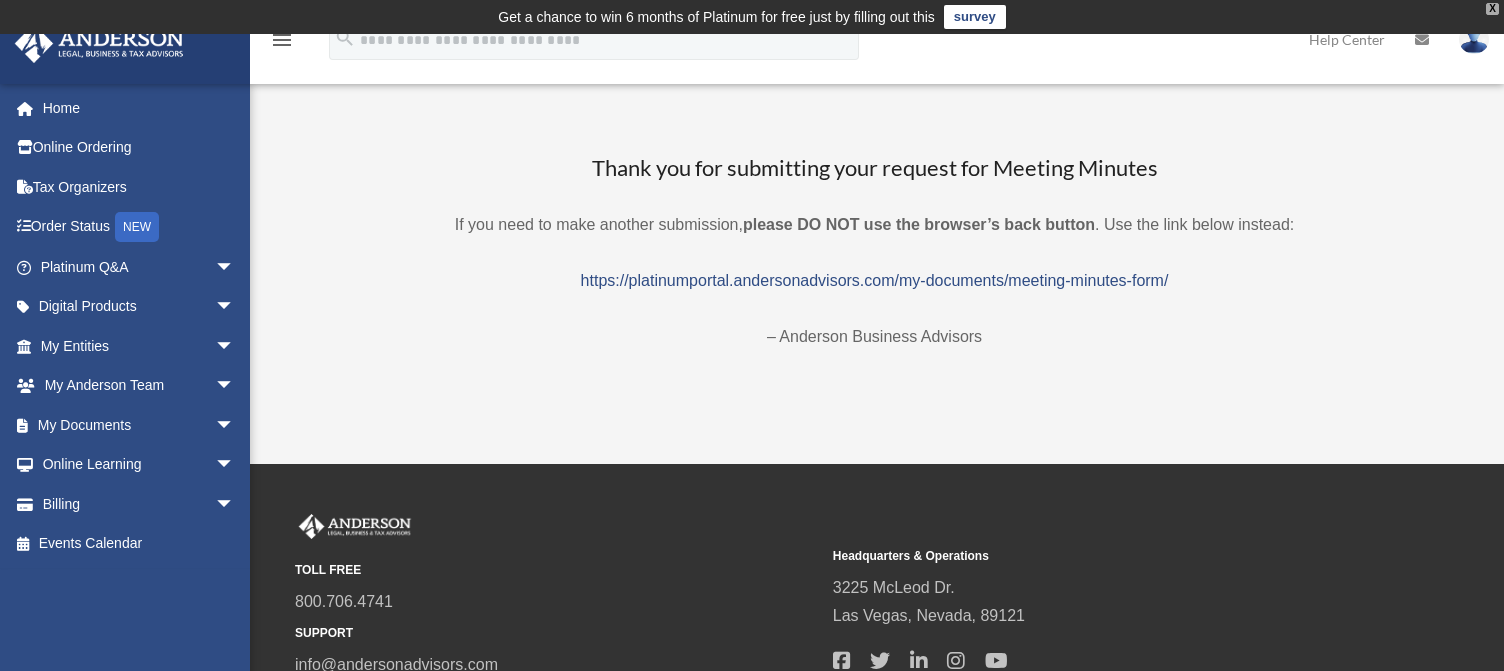 click on "X" at bounding box center [1492, 9] 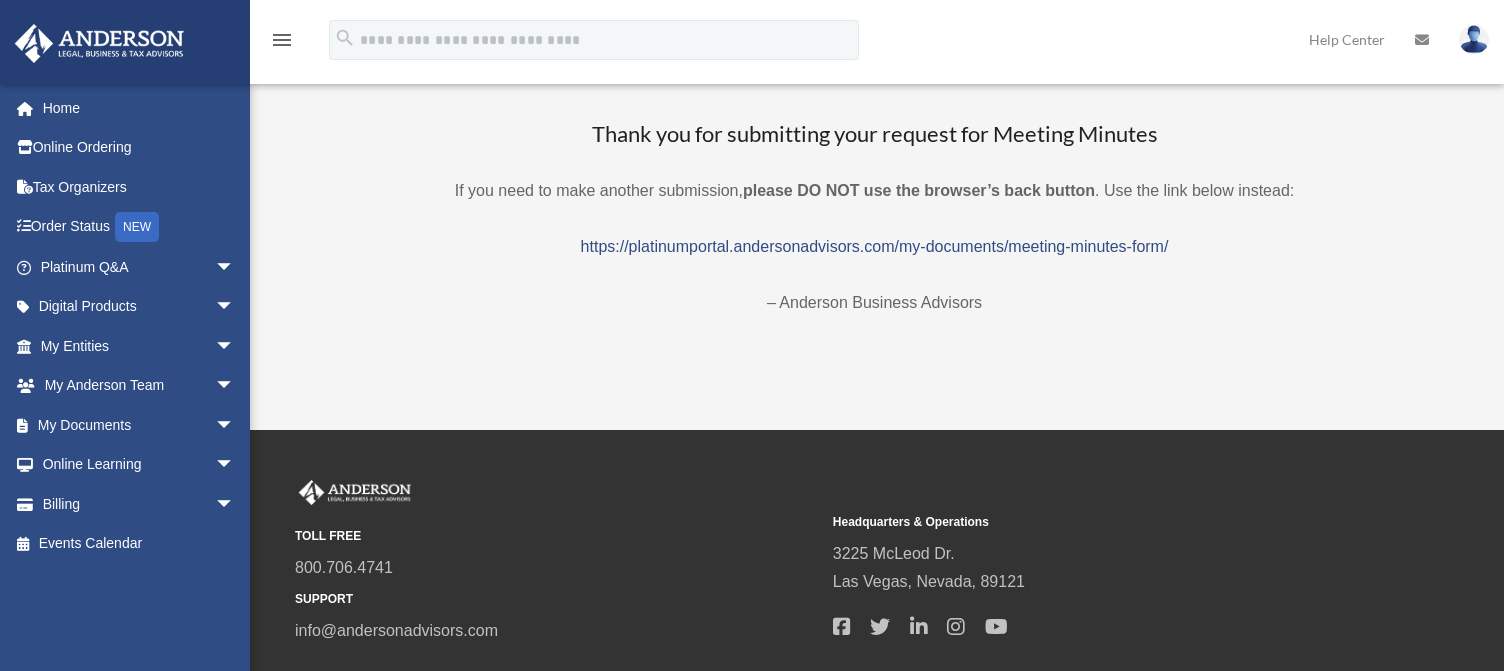 click at bounding box center (1474, 39) 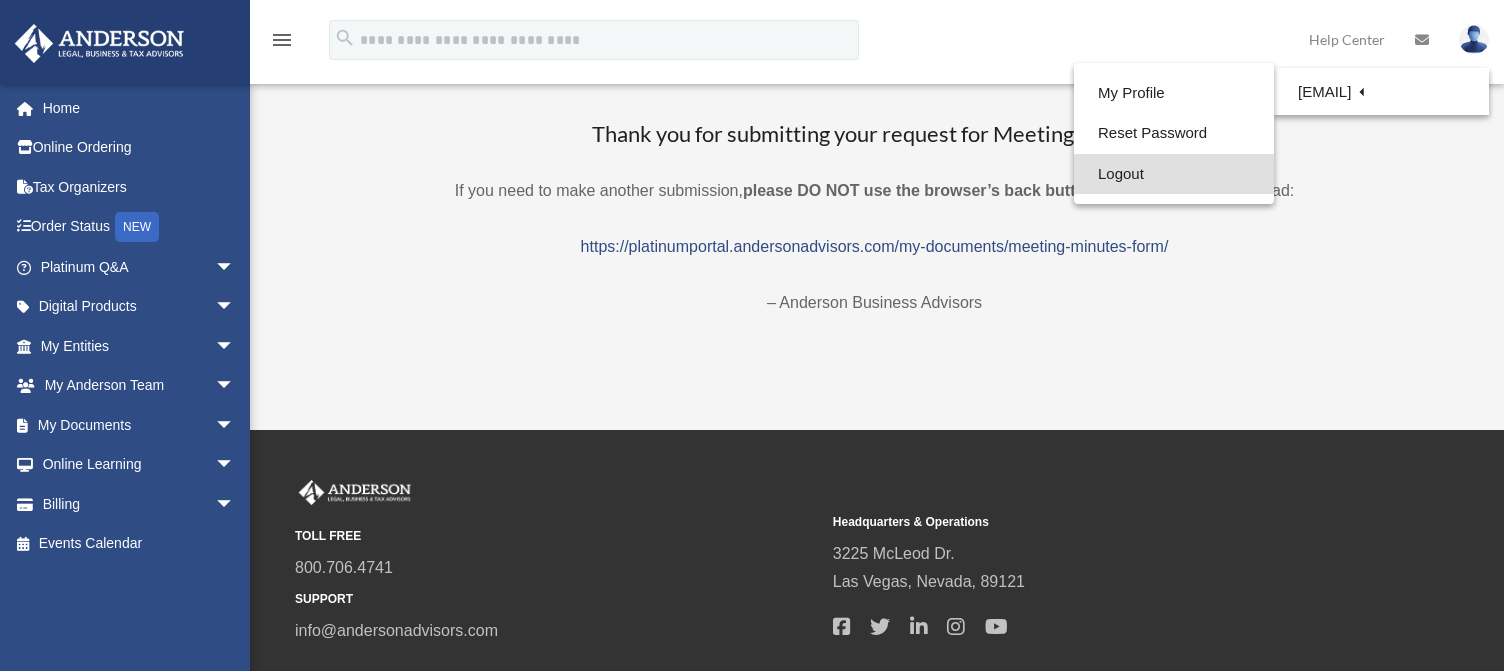 click on "Logout" at bounding box center (1174, 174) 